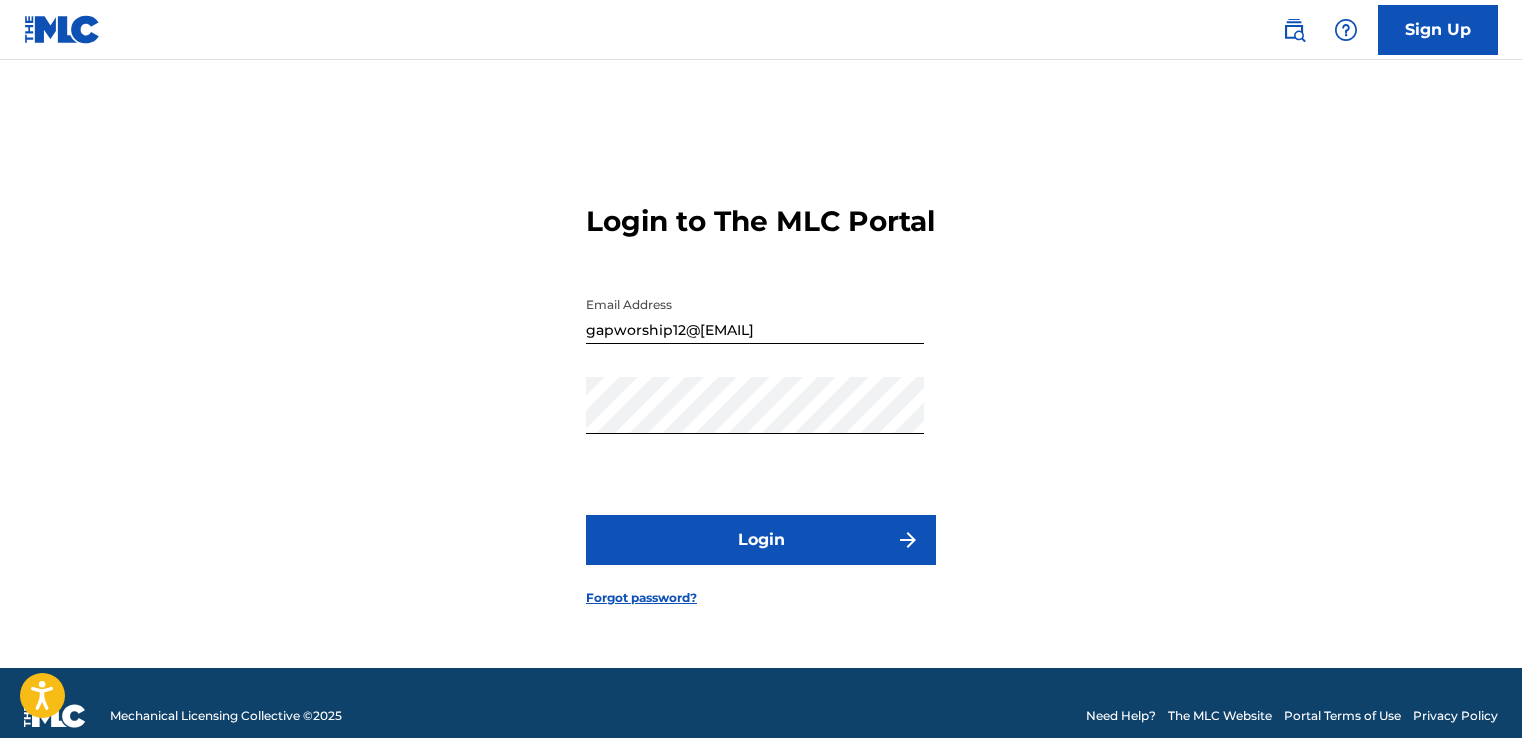 scroll, scrollTop: 0, scrollLeft: 0, axis: both 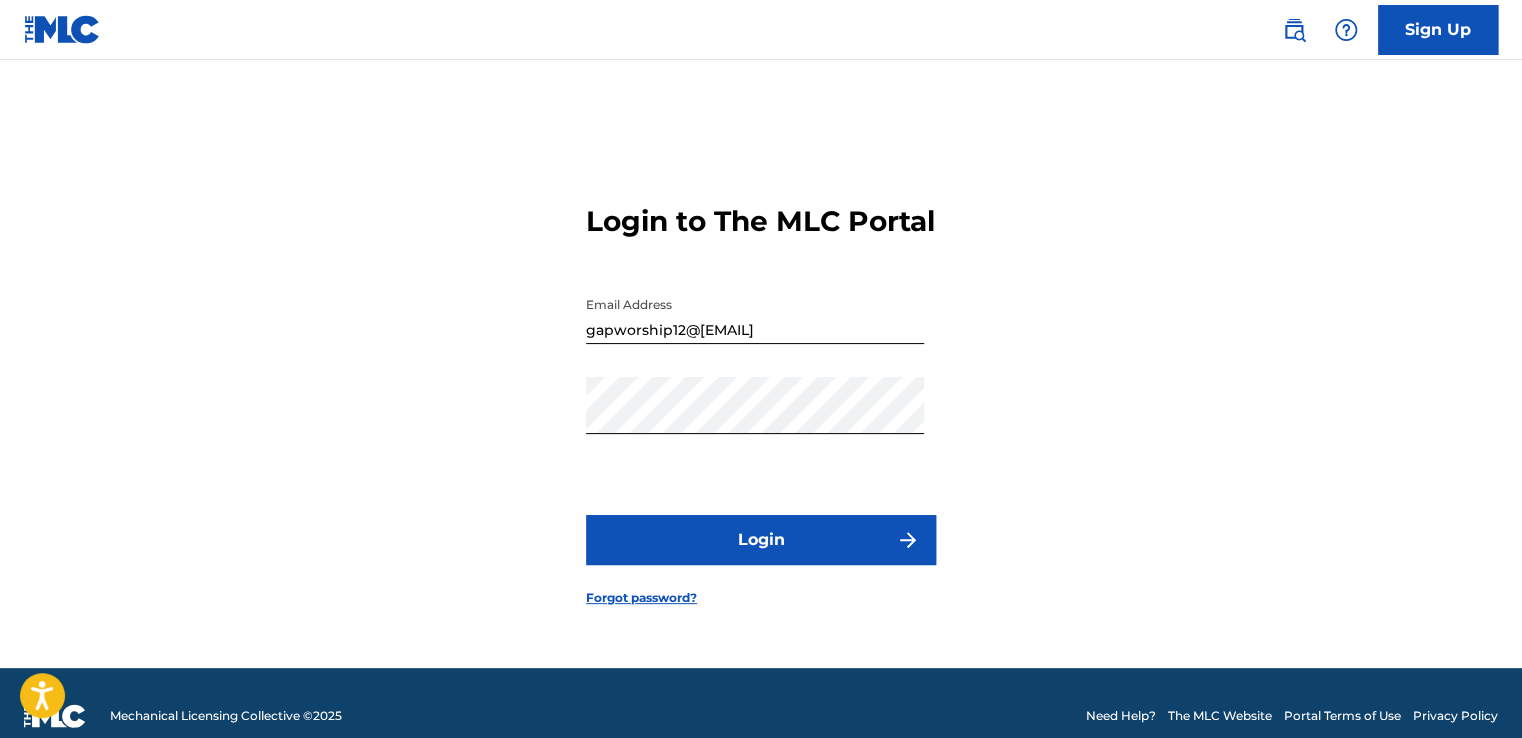 click on "Login" at bounding box center [761, 540] 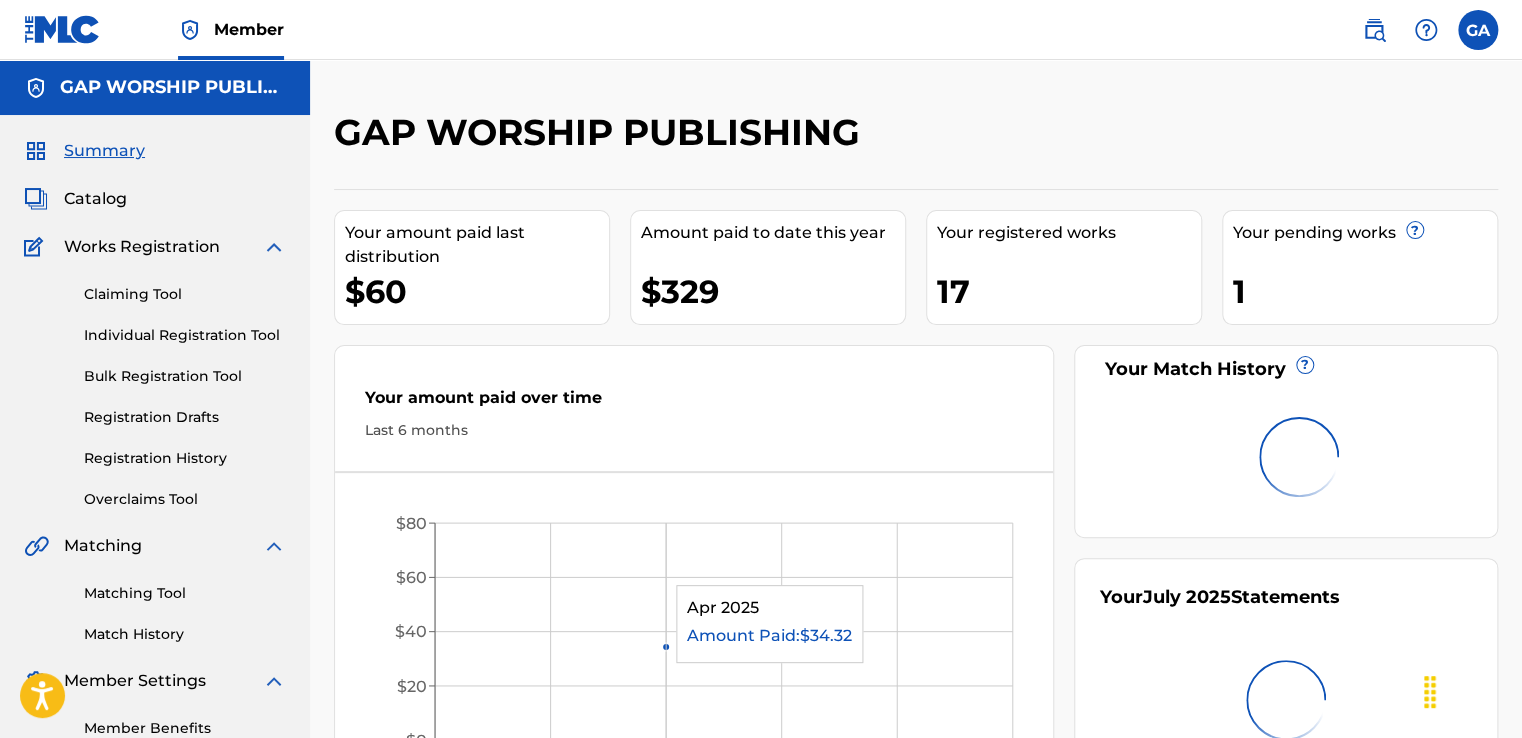 scroll, scrollTop: 0, scrollLeft: 0, axis: both 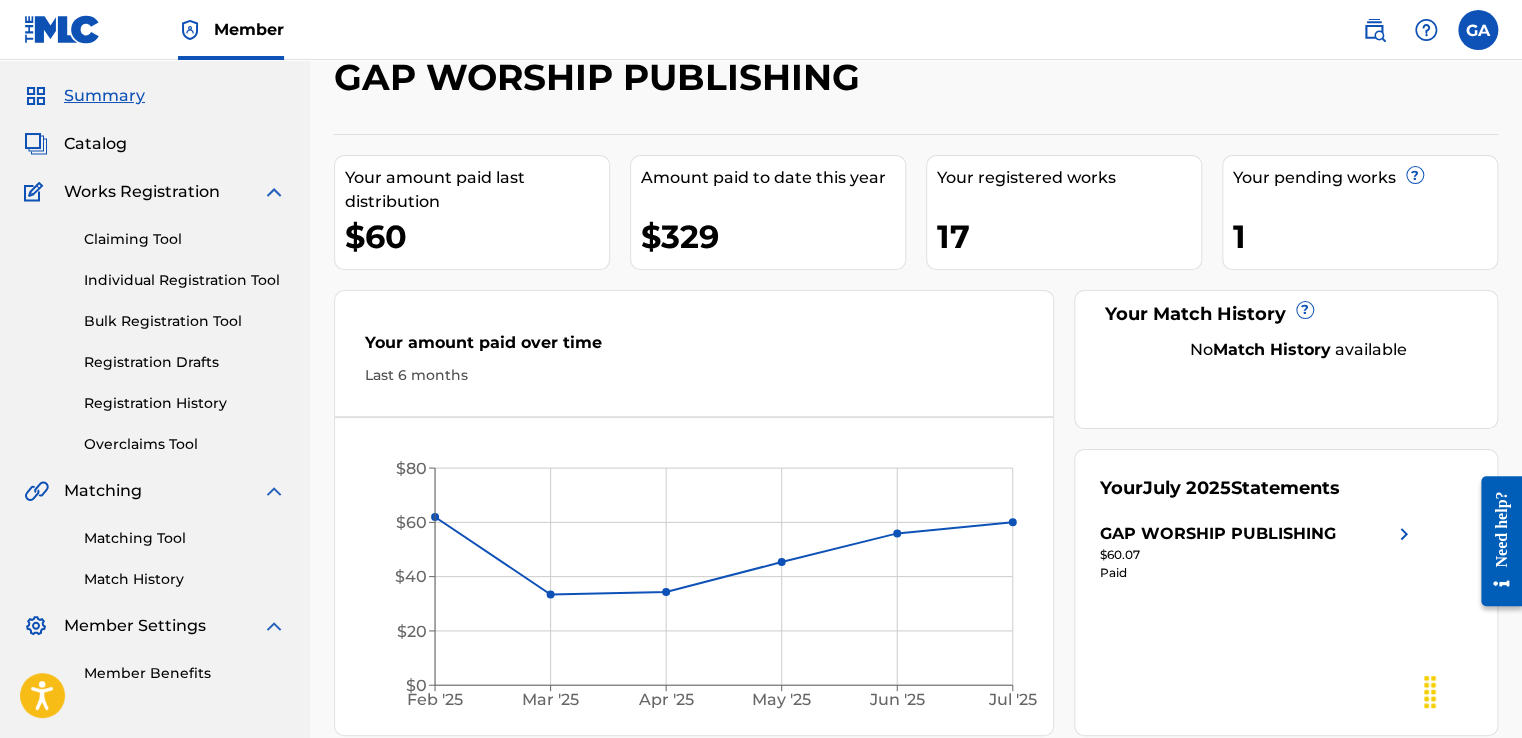 click on "Individual Registration Tool" at bounding box center (185, 280) 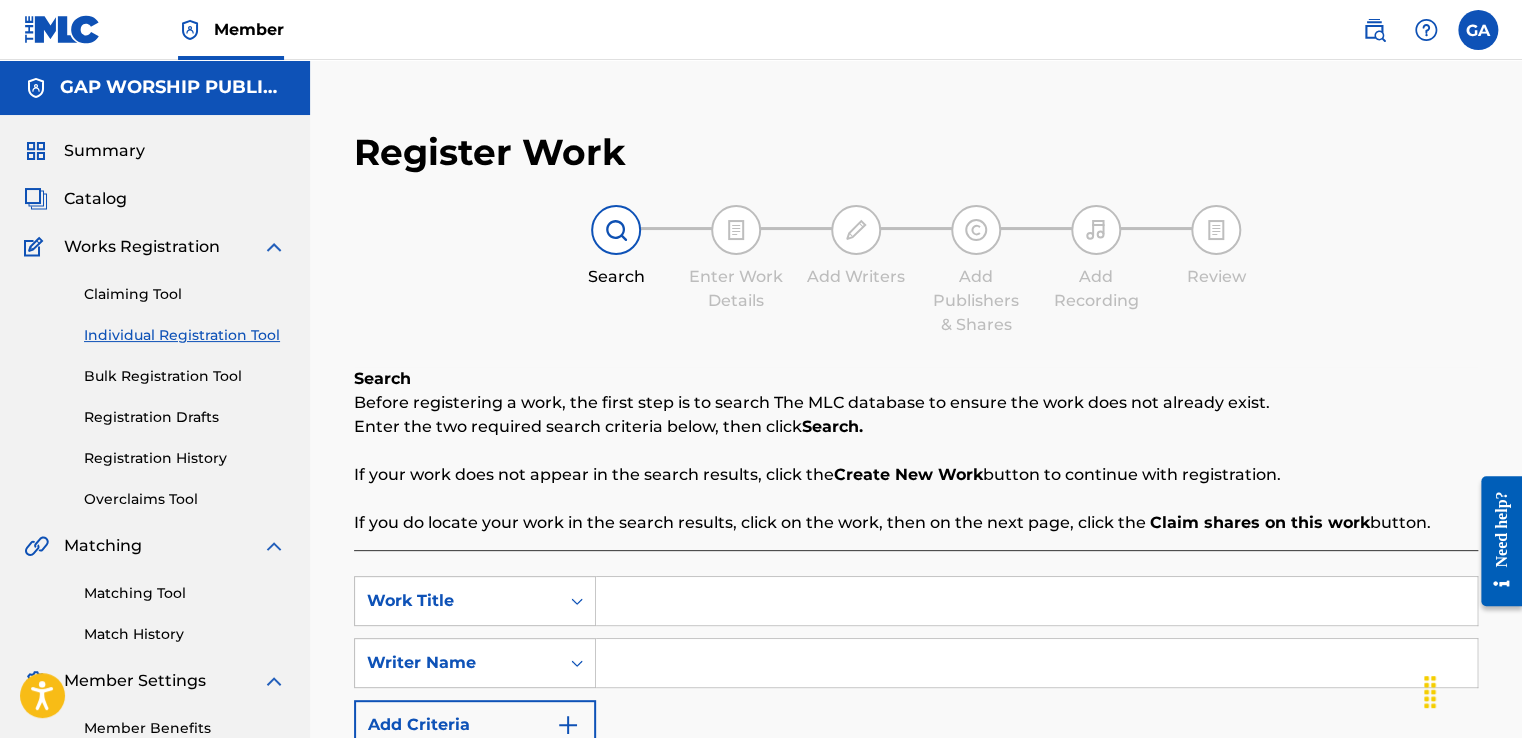 click on "Summary" at bounding box center [104, 151] 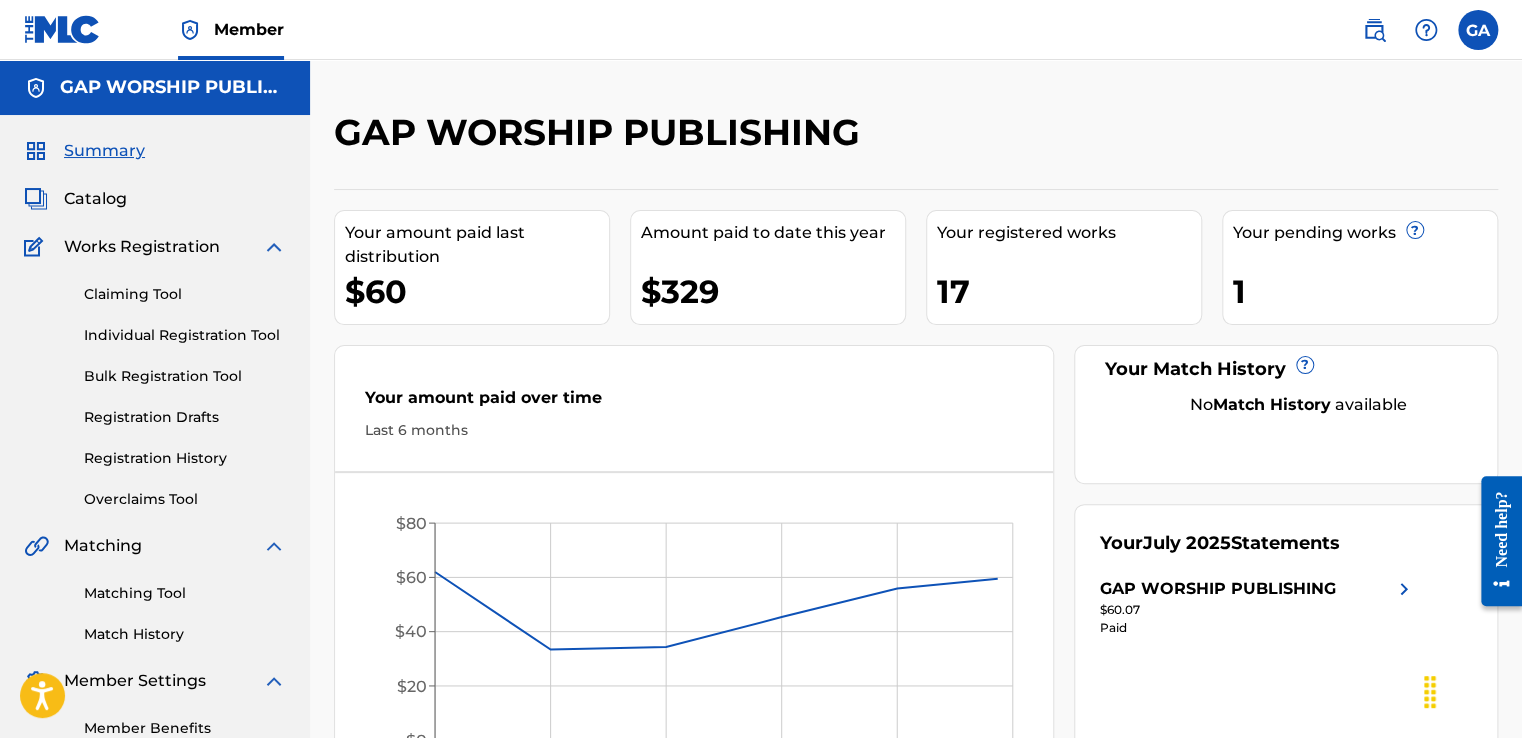 click on "Catalog" at bounding box center [95, 199] 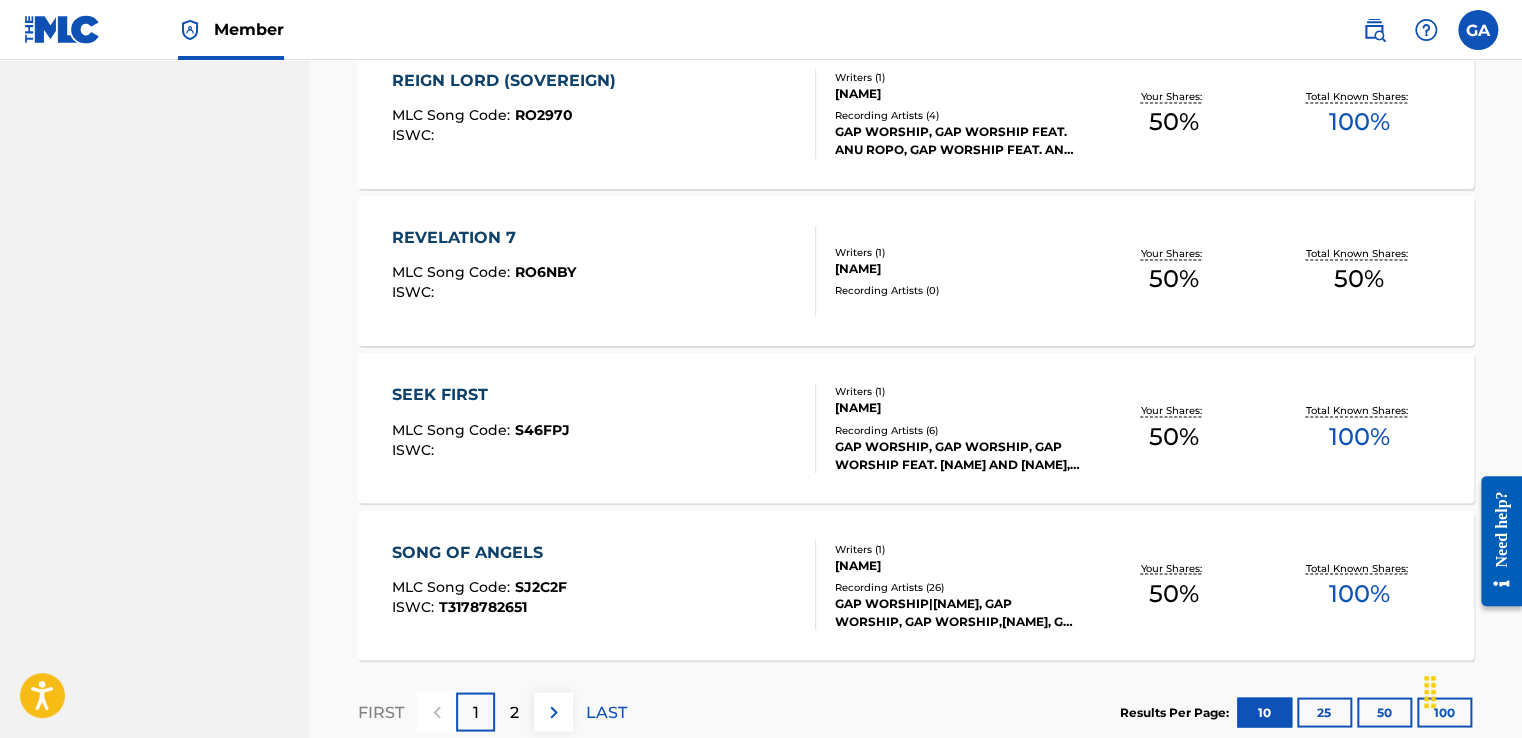 scroll, scrollTop: 1600, scrollLeft: 0, axis: vertical 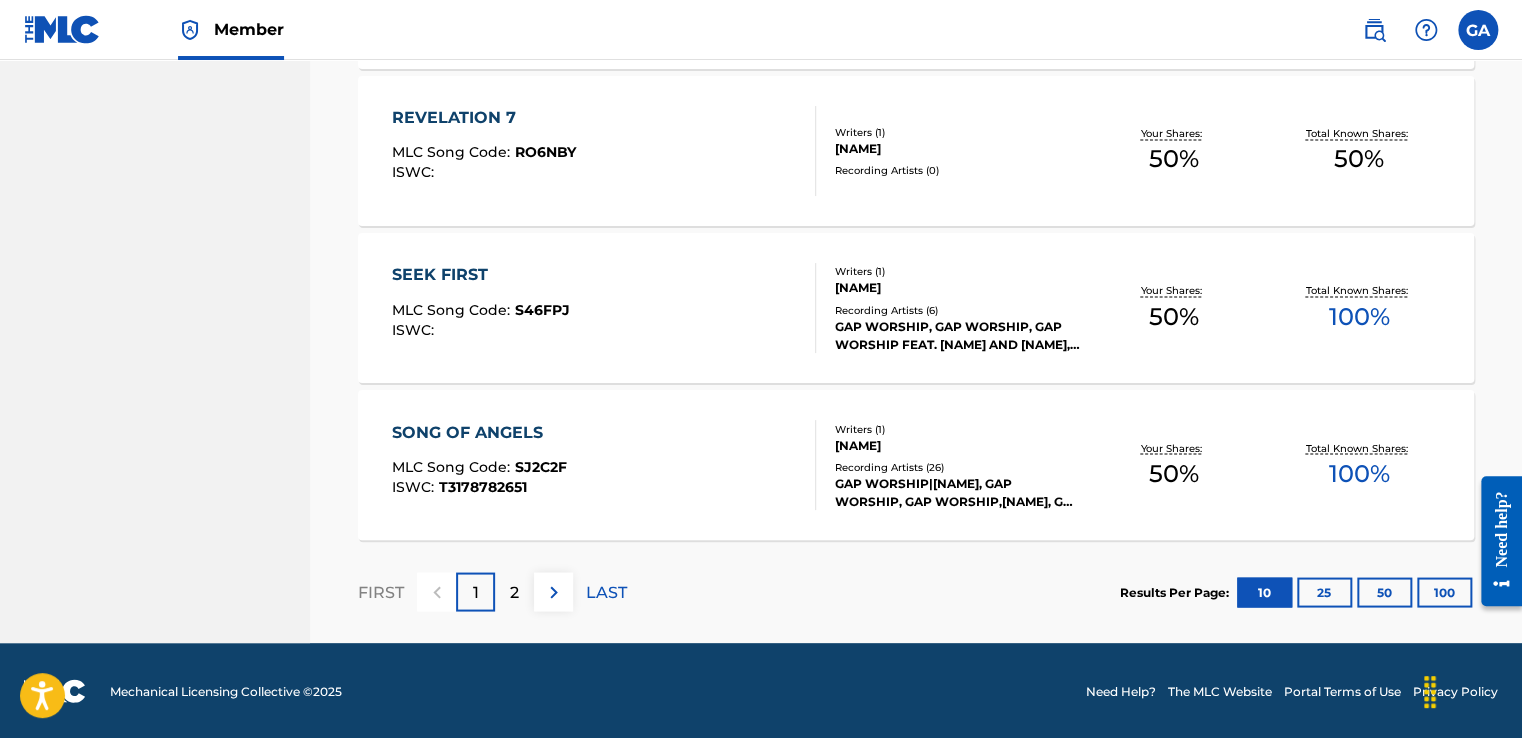 click on "2" at bounding box center [514, 592] 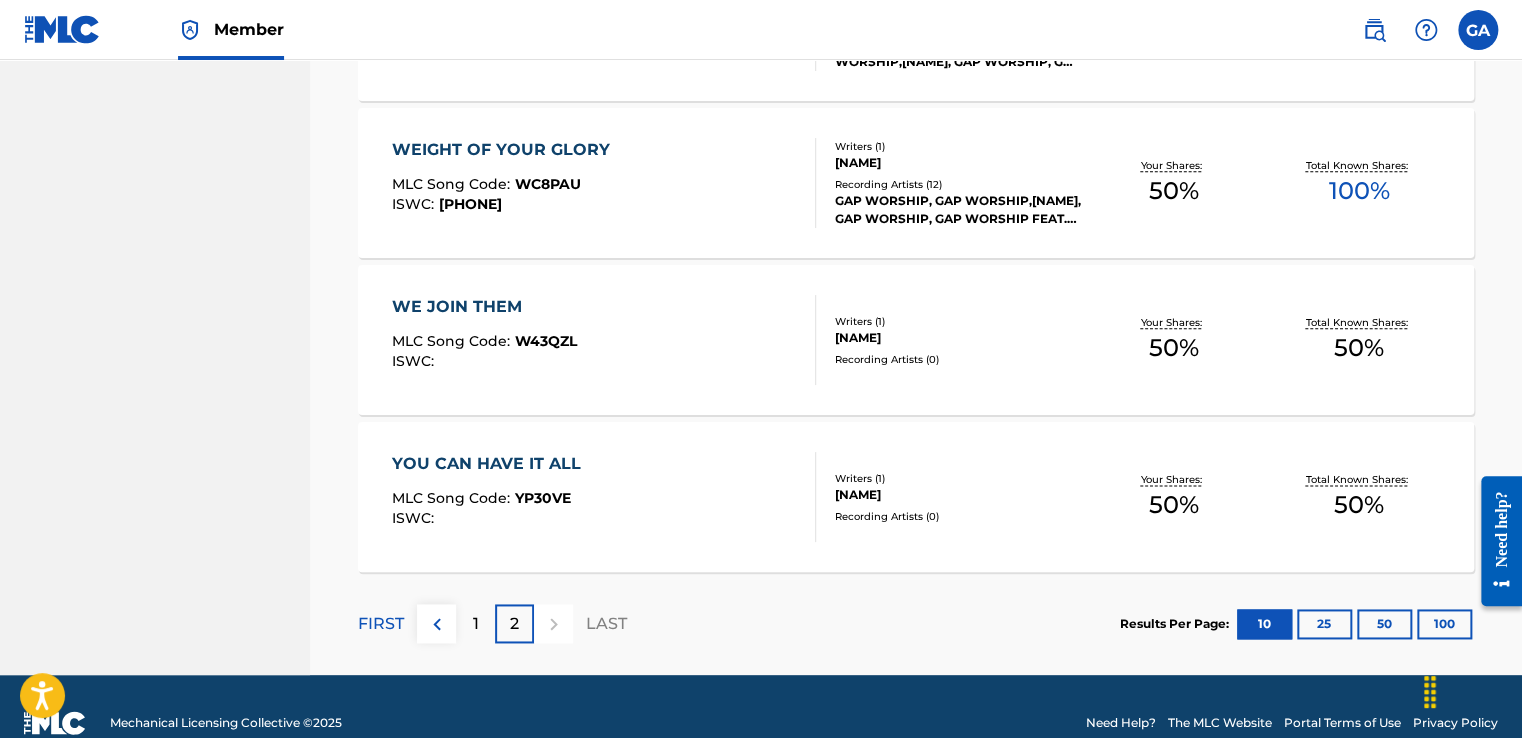 scroll, scrollTop: 1104, scrollLeft: 0, axis: vertical 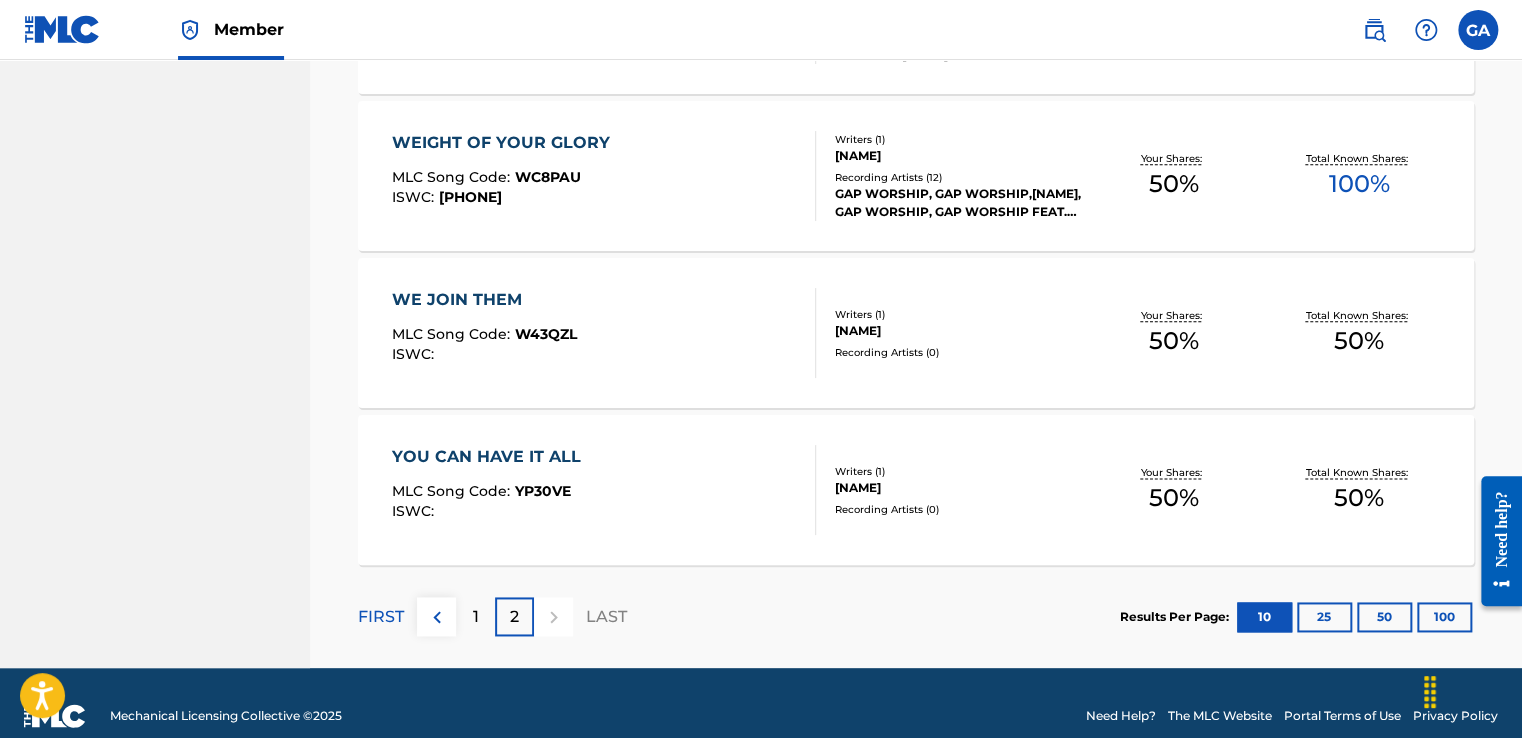 click on "WE JOIN THEM MLC Song Code : W43QZL ISWC :" at bounding box center [603, 333] 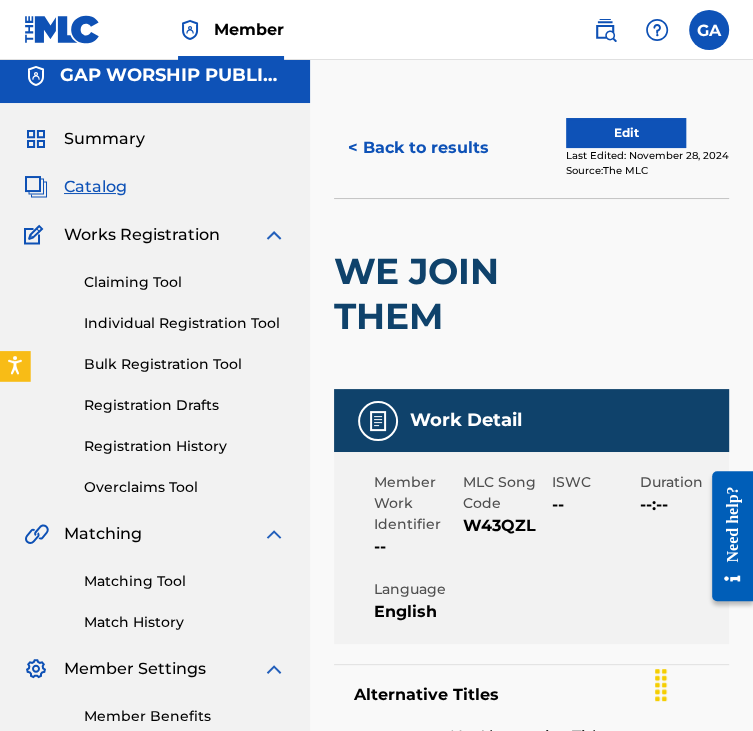 scroll, scrollTop: 0, scrollLeft: 0, axis: both 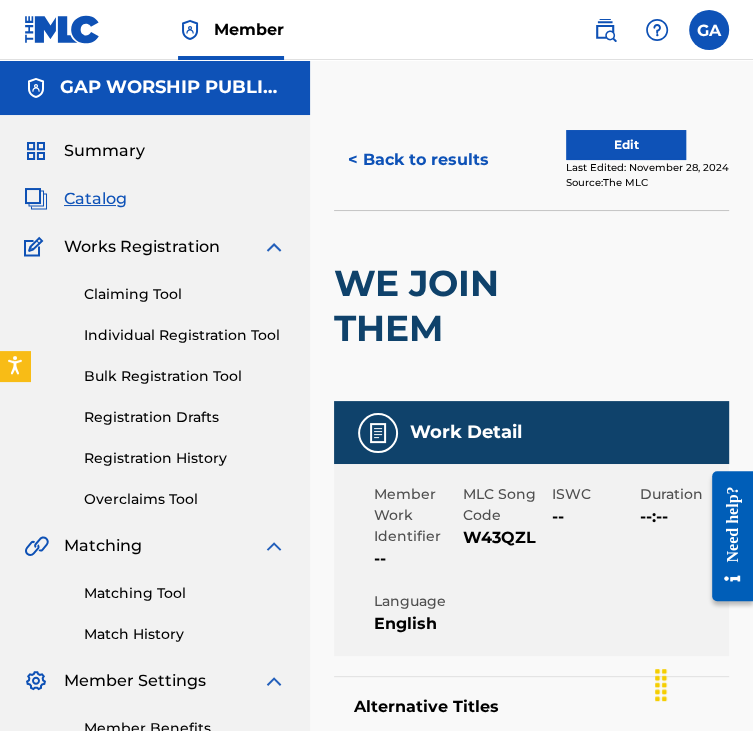 click on "< Back to results" at bounding box center (418, 160) 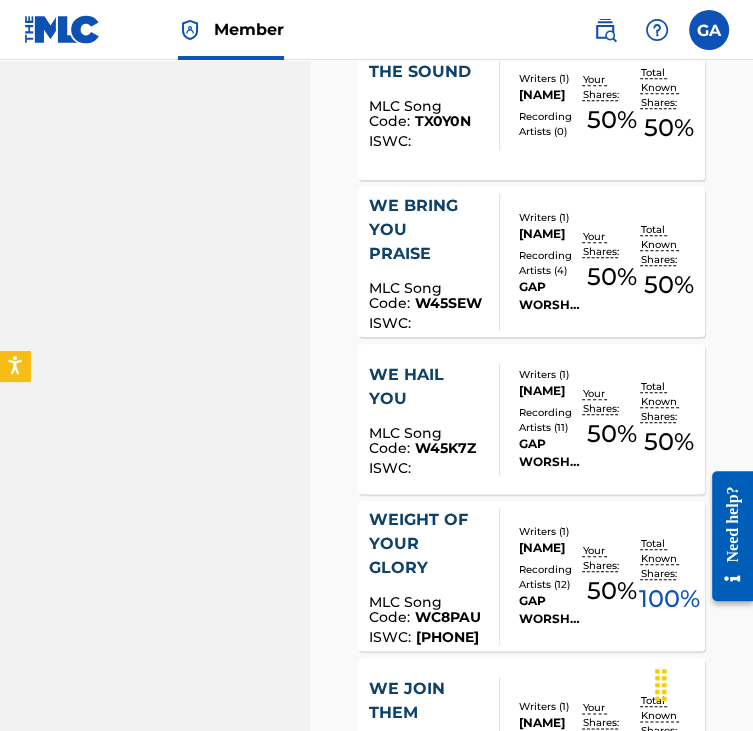 scroll, scrollTop: 1151, scrollLeft: 0, axis: vertical 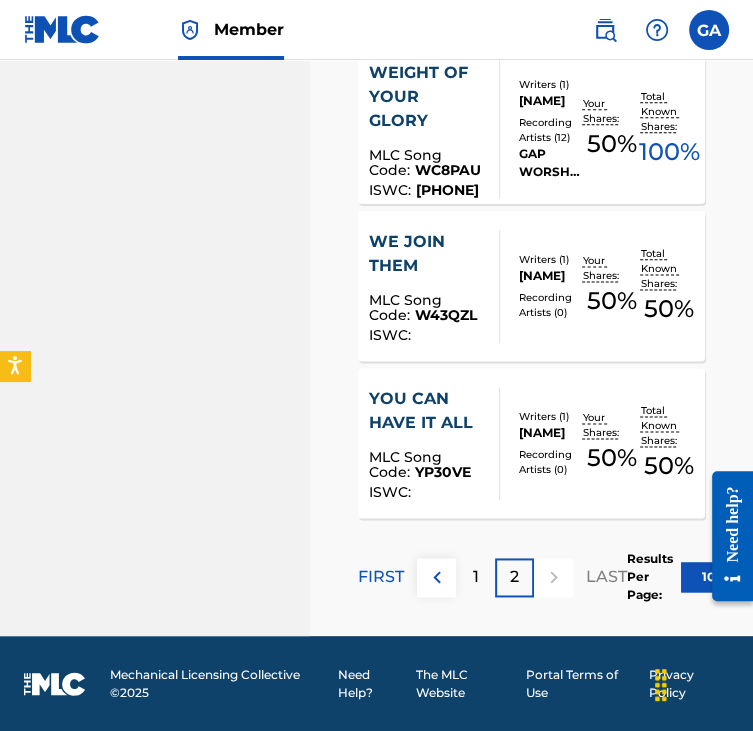 click on "1" at bounding box center (475, 577) 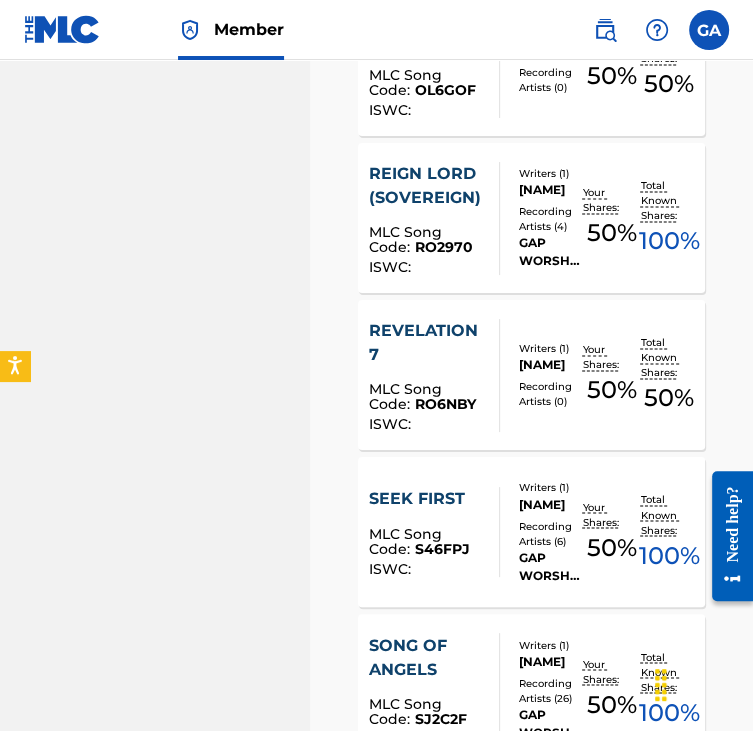 scroll, scrollTop: 1478, scrollLeft: 0, axis: vertical 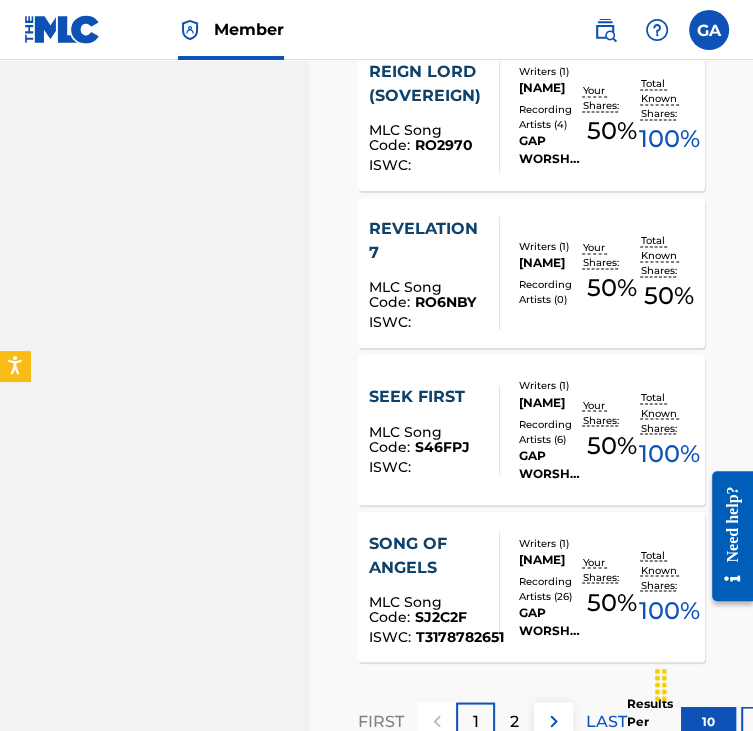 click on "REVELATION 7" at bounding box center (427, 241) 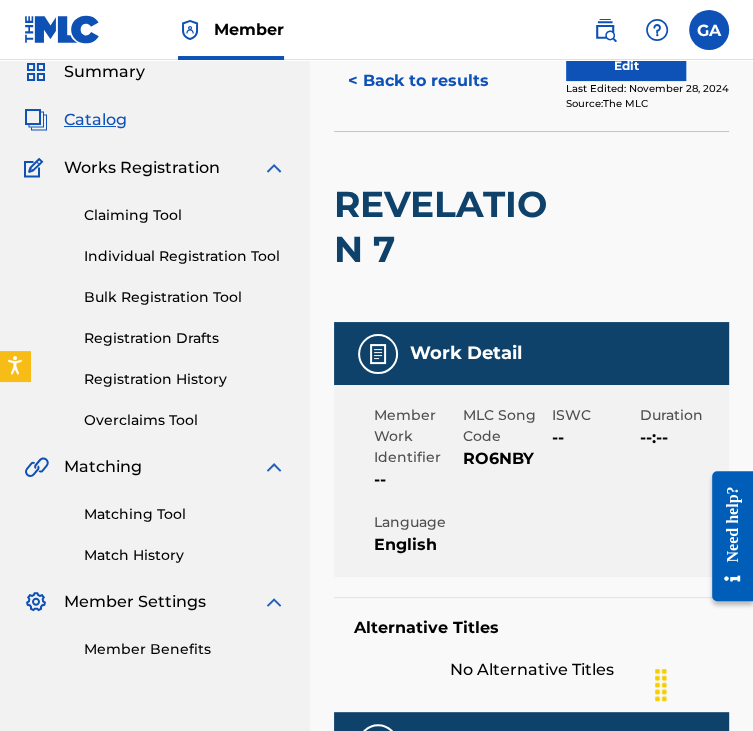 scroll, scrollTop: 0, scrollLeft: 0, axis: both 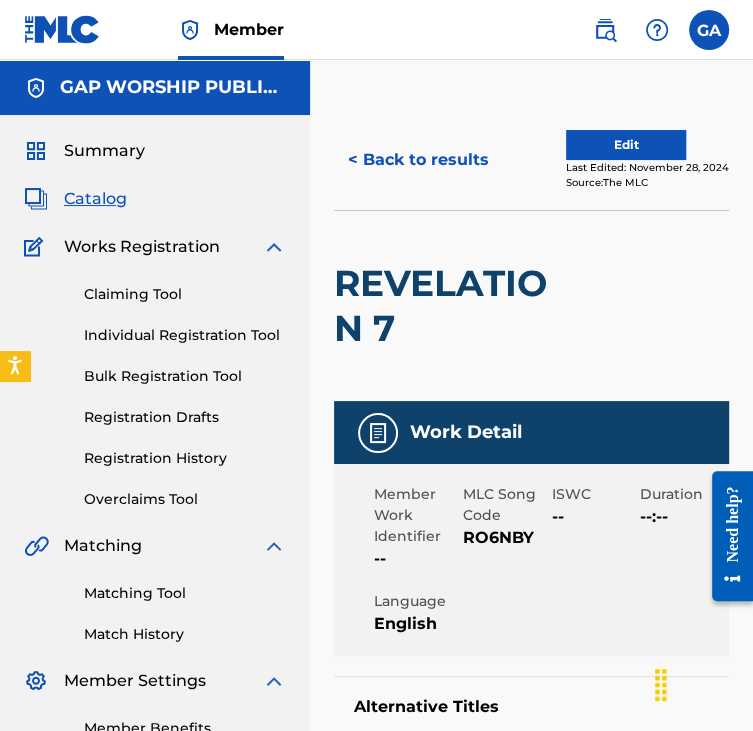 click on "< Back to results" at bounding box center [418, 160] 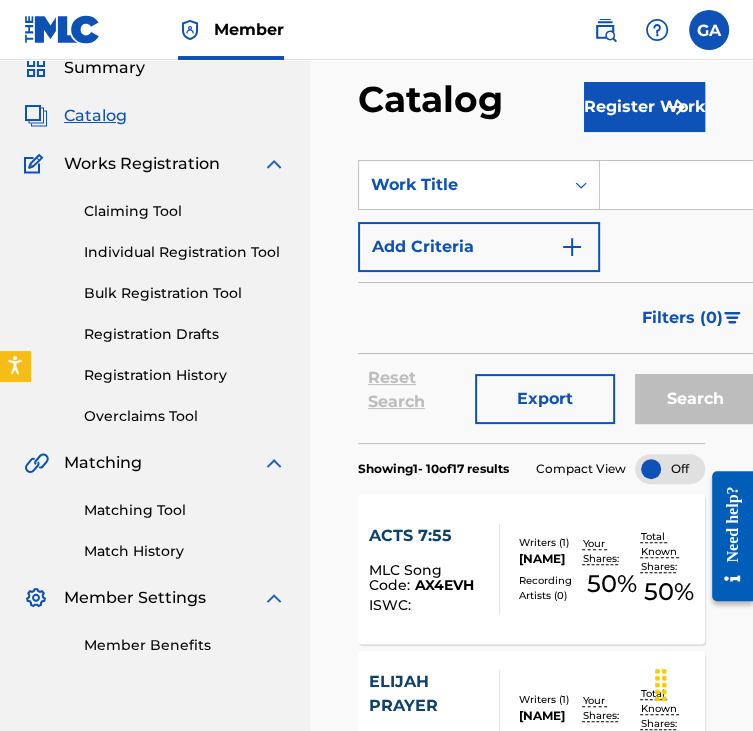 scroll, scrollTop: 68, scrollLeft: 0, axis: vertical 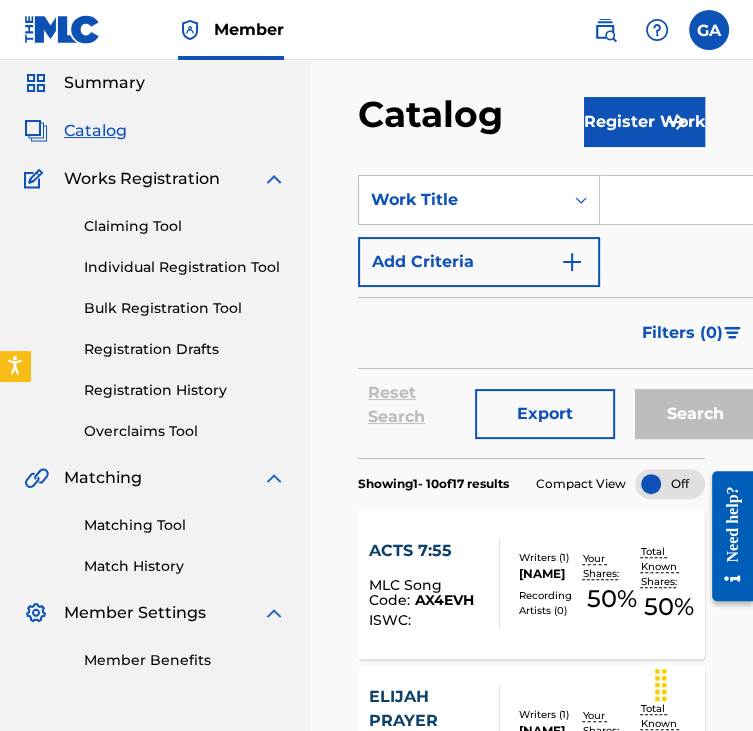 click on "ACTS 7:55 MLC Song Code : AX4EVH ISWC : Writers ( 1 ) [NAME] Recording Artists ( 0 ) Your Shares: 50 % Total Known Shares: 50 % ELIJAH PRAYER MLC Song Code : E999T6 ISWC : Writers ( 1 ) [NAME] Recording Artists ( 0 ) Your Shares: 50 % Total Known Shares: 50 % FOR THOSE WHO LOVE HIM MLC Song Code : FI0GJJ ISWC : [PHONE] Writers ( 1 ) [NAME] Recording Artists ( 11 ) GAP WORSHIP, GAP WORSHIP,[NAME], GAP WORSHIP, GAP WORSHIP, GAP WORSHIP FEAT. [NAME] Your Shares: 50 % Total Known Shares: 100 % HOLY MLC Song Code : HQ3HRM ISWC : Writers ( 1 ) [NAME] Recording Artists ( 0 ) Your Shares: 50 % Total Known Shares: 50 % NOT BY POWER MLC Song Code : N733WO ISWC : Writers ( 1 ) [NAME] Recording Artists ( 0 ) 50 %" at bounding box center (531, 1116) 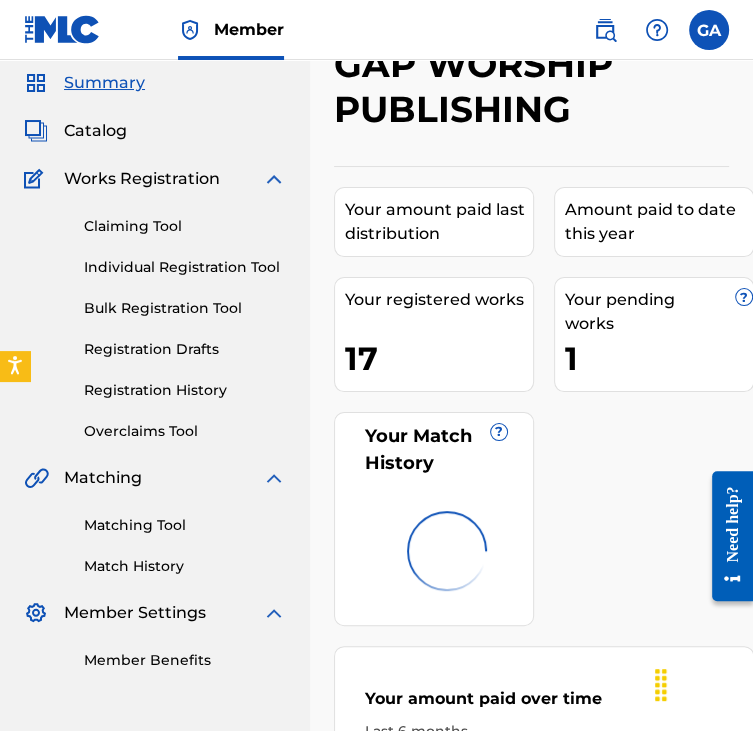 scroll, scrollTop: 0, scrollLeft: 0, axis: both 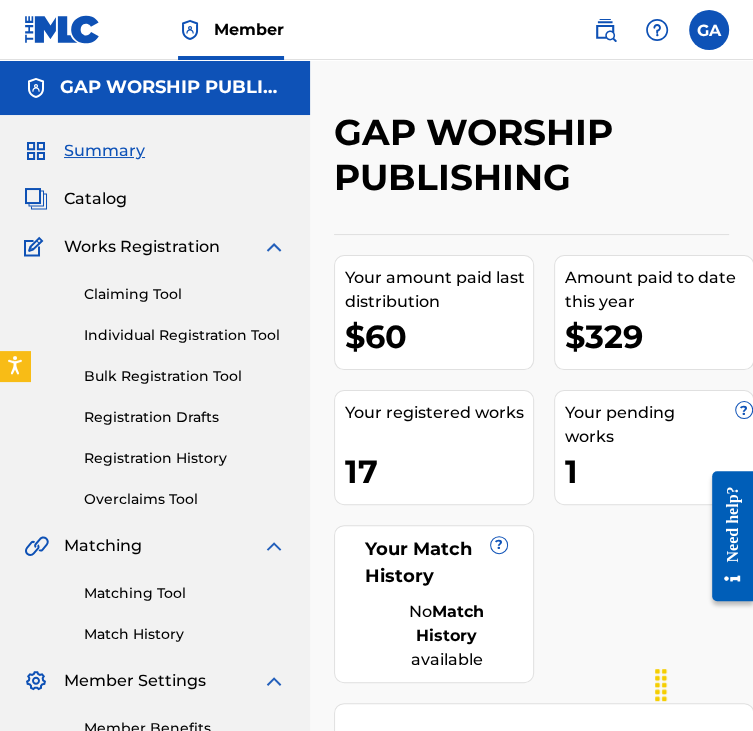 click on "Member" at bounding box center (249, 29) 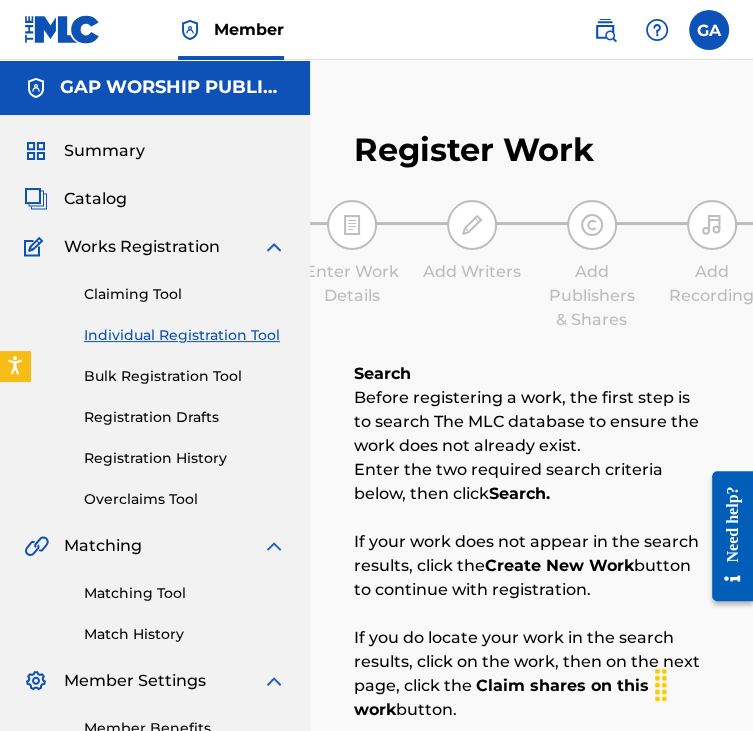 click on "Registration History" at bounding box center (185, 458) 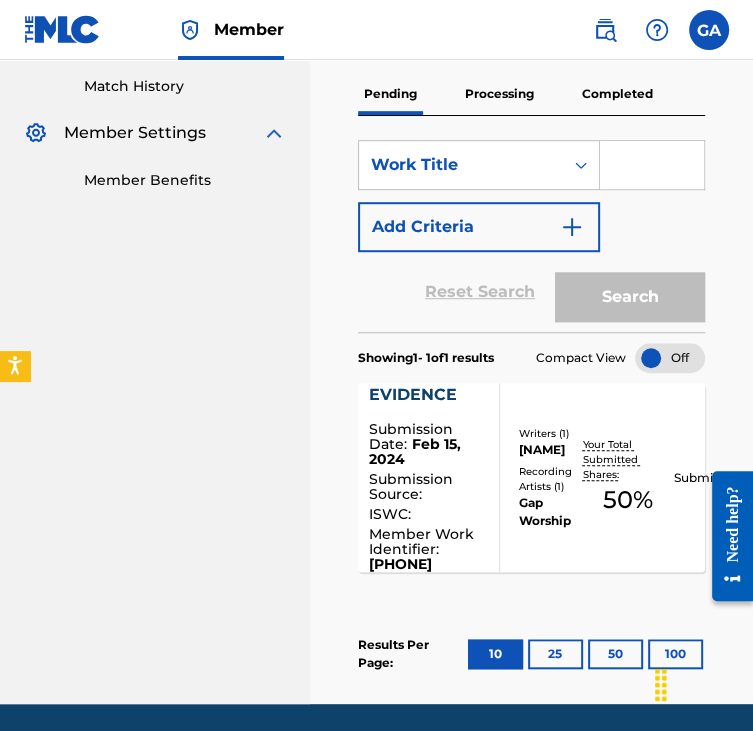 scroll, scrollTop: 602, scrollLeft: 0, axis: vertical 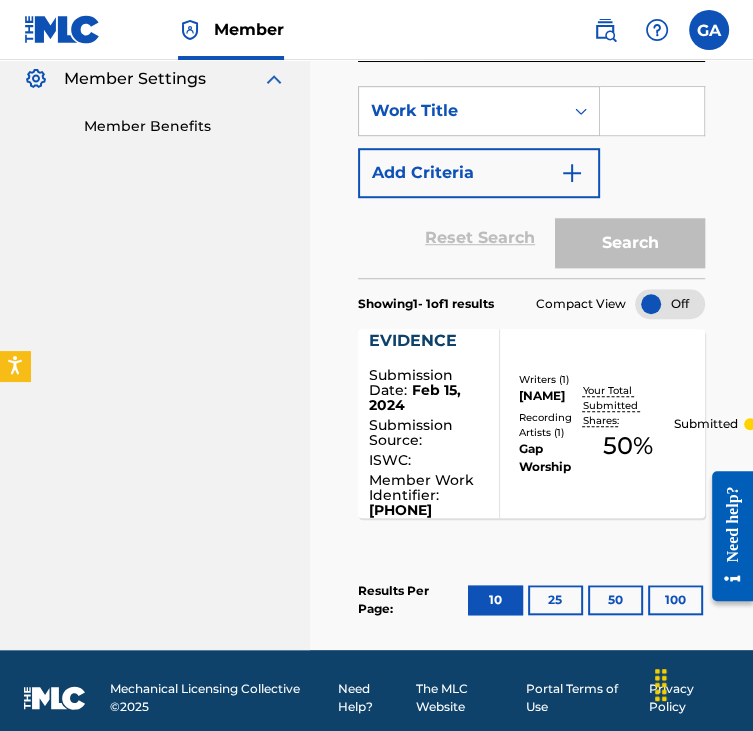 click on "25" at bounding box center [555, 600] 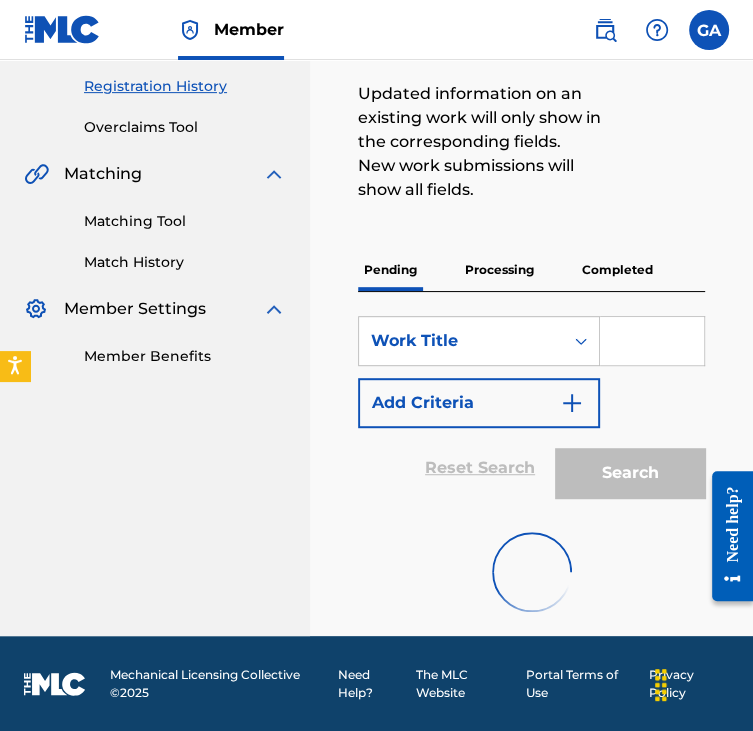 scroll, scrollTop: 602, scrollLeft: 0, axis: vertical 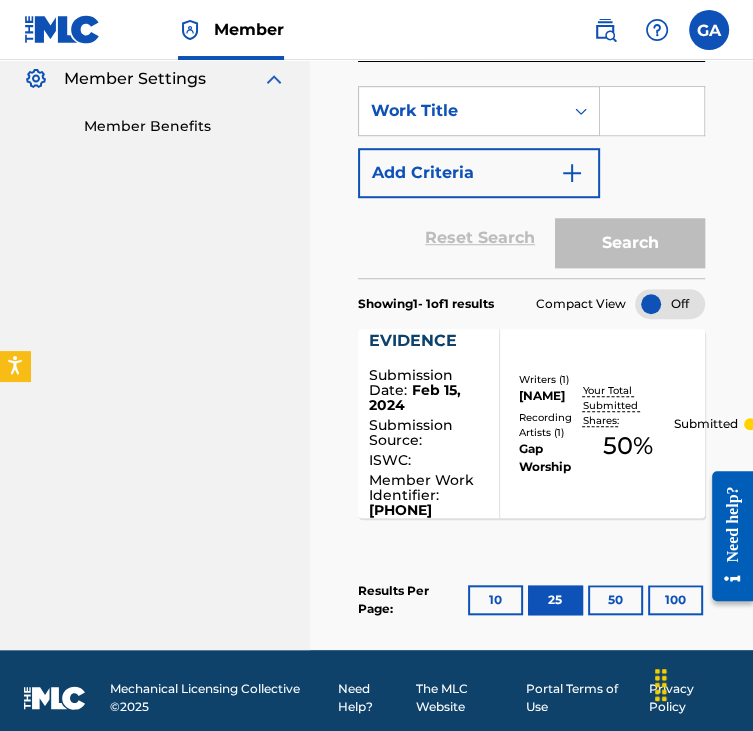 click on "50" at bounding box center (615, 600) 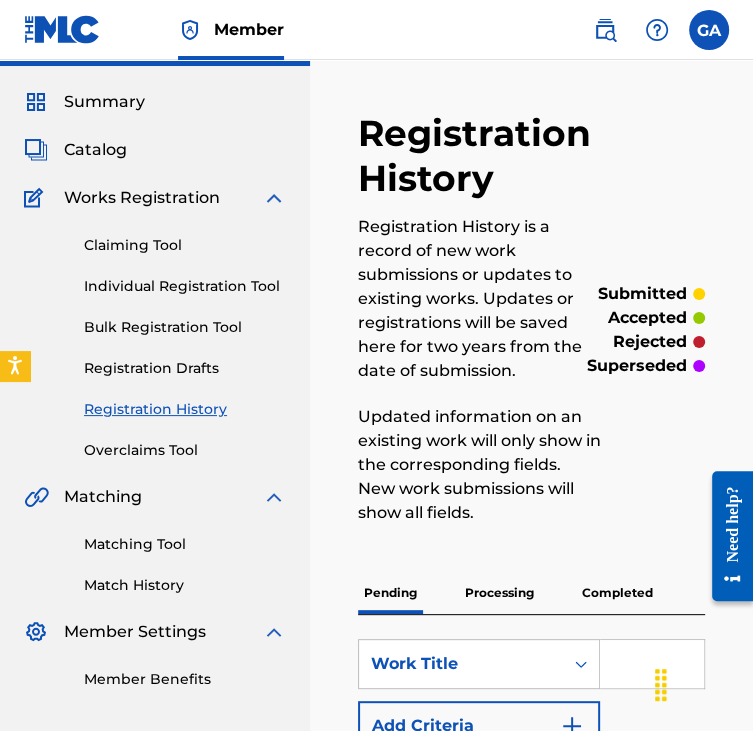 scroll, scrollTop: 42, scrollLeft: 0, axis: vertical 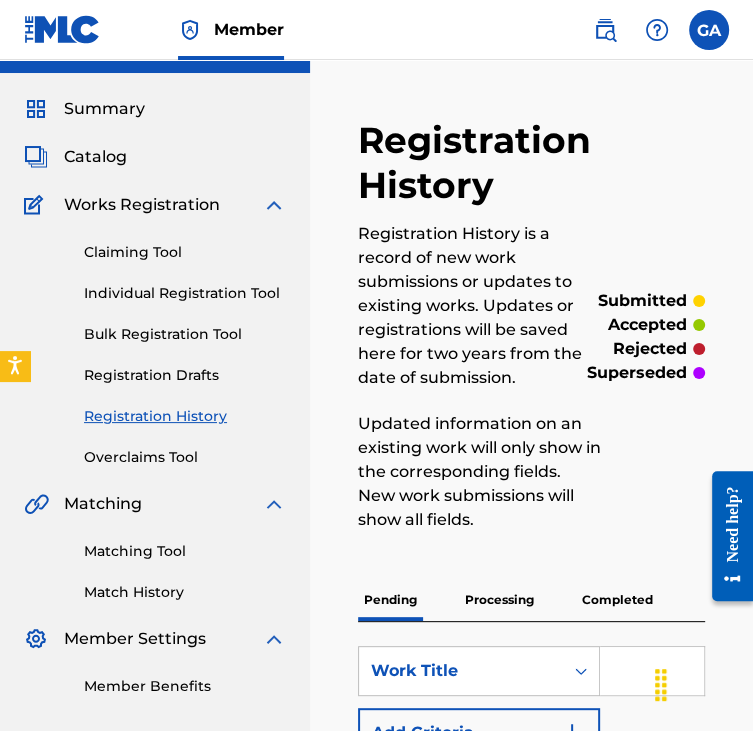 click on "Registration Drafts" at bounding box center [185, 375] 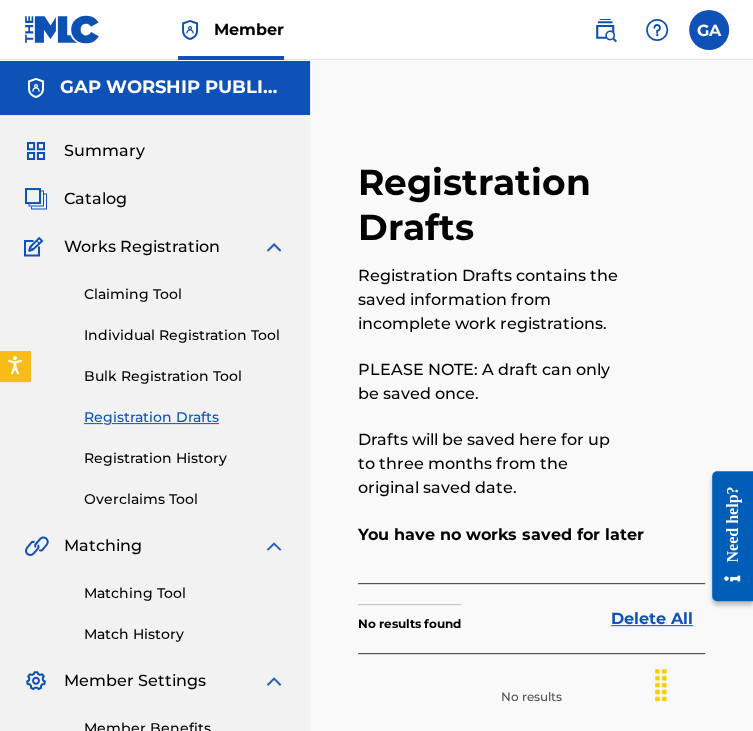scroll, scrollTop: 128, scrollLeft: 0, axis: vertical 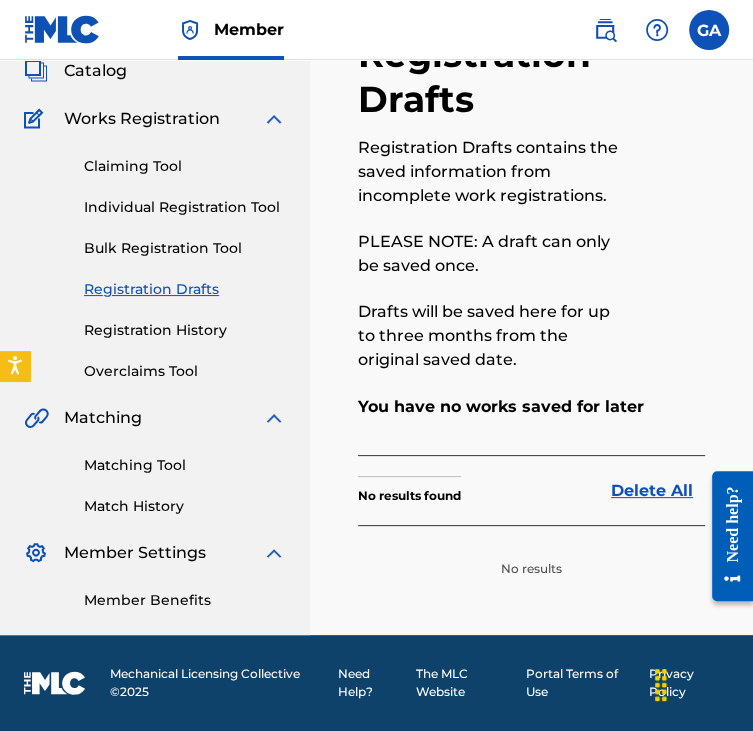 click on "Claiming Tool Individual Registration Tool Bulk Registration Tool Registration Drafts Registration History Overclaims Tool" at bounding box center (155, 256) 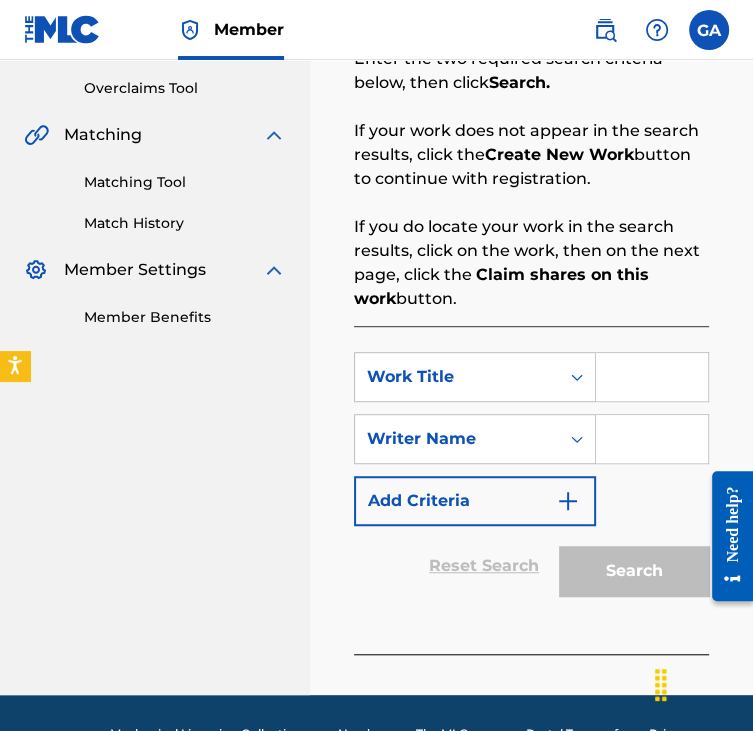 scroll, scrollTop: 470, scrollLeft: 0, axis: vertical 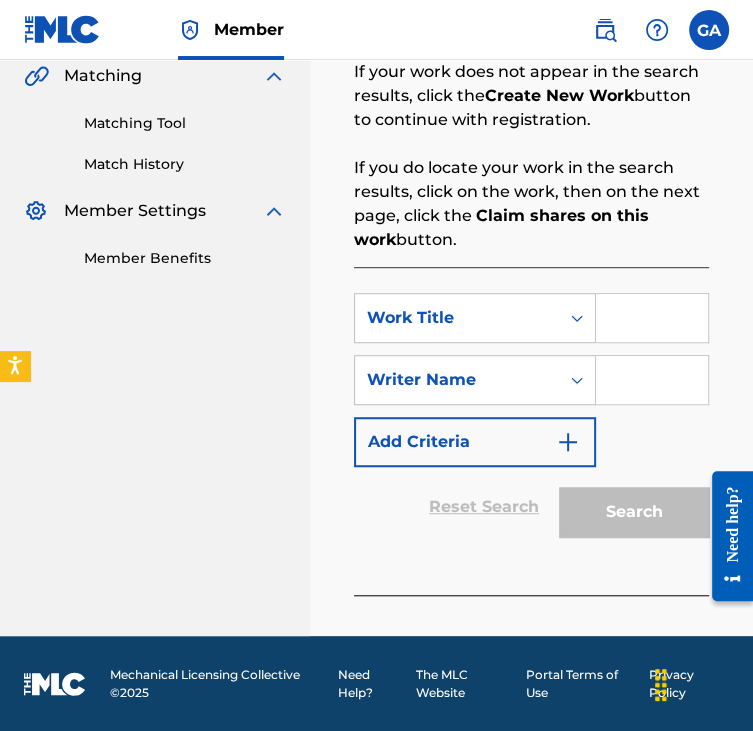click at bounding box center (652, 318) 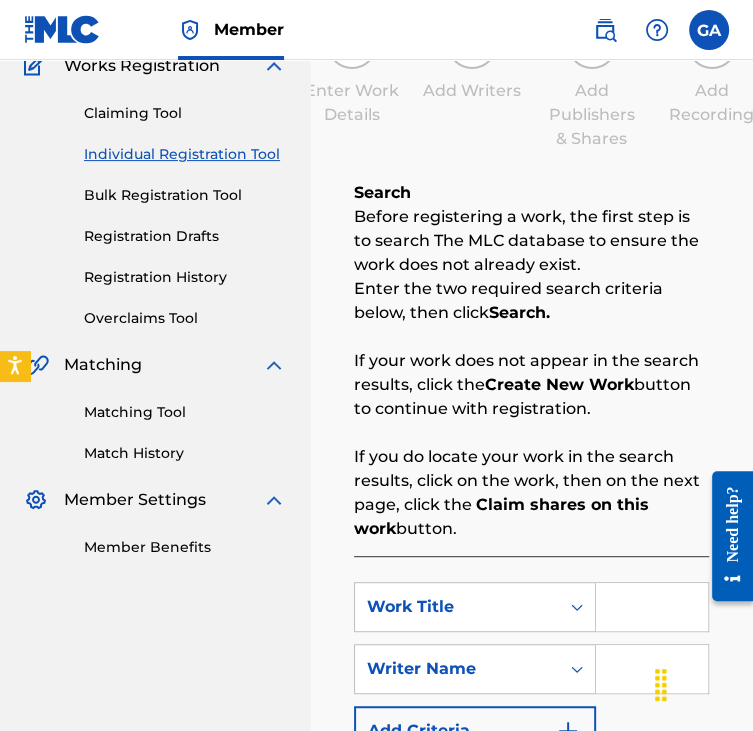 scroll, scrollTop: 180, scrollLeft: 0, axis: vertical 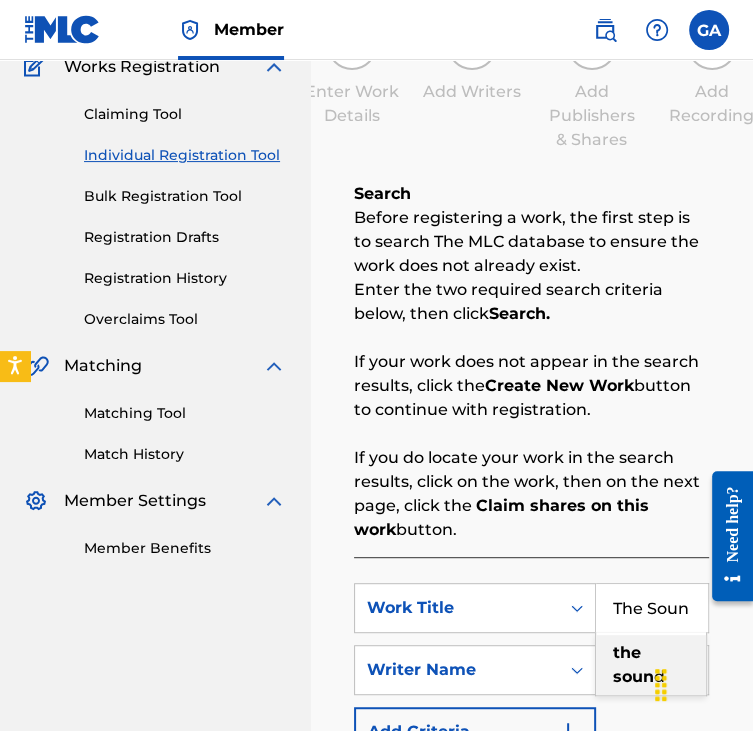 click on "the   soun d" at bounding box center (651, 665) 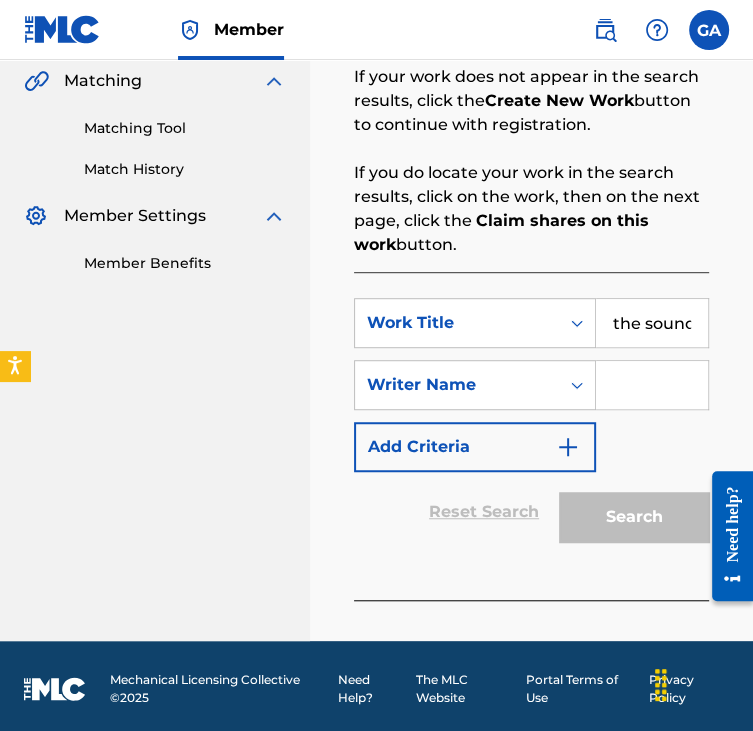 scroll, scrollTop: 468, scrollLeft: 0, axis: vertical 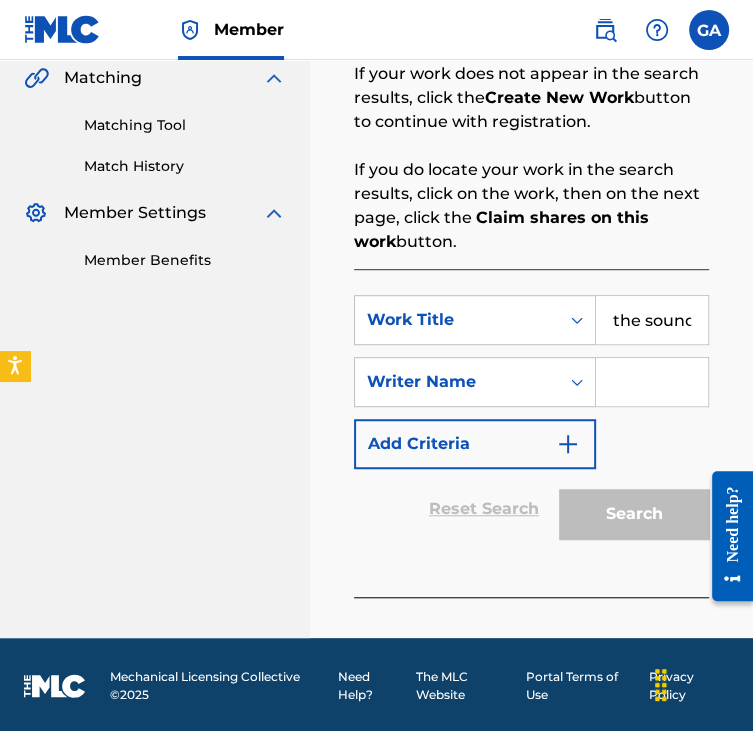 click at bounding box center [652, 382] 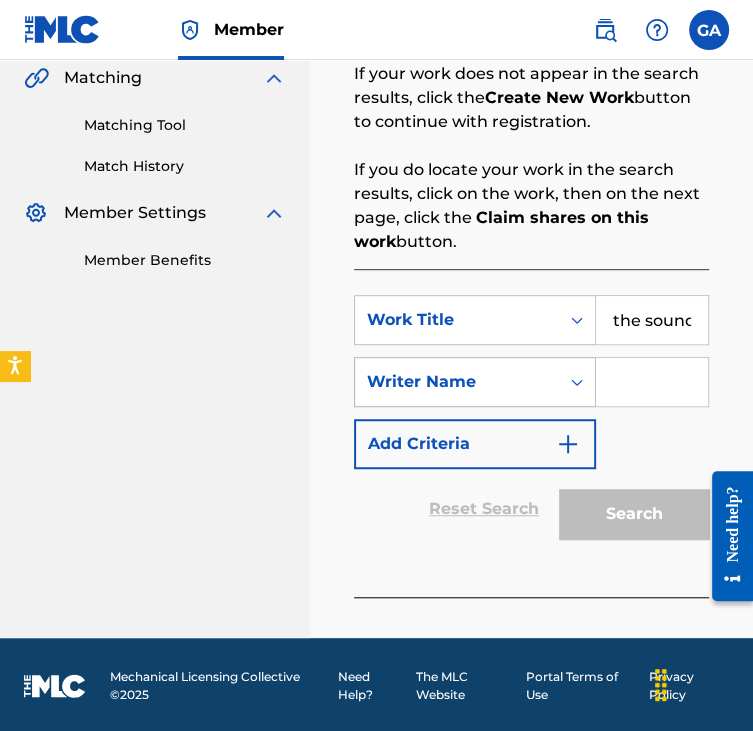 type on "[NAME]" 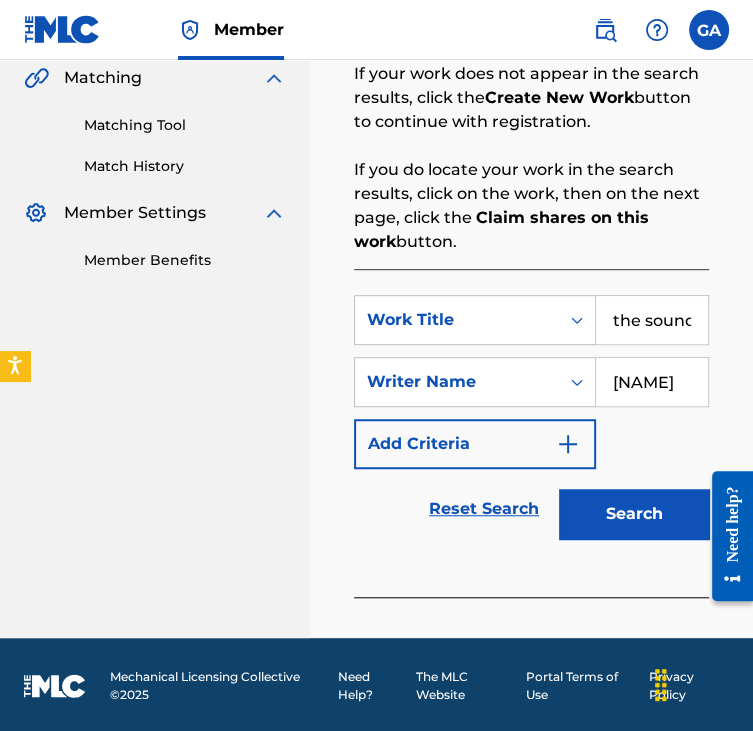 click on "Search" at bounding box center (634, 514) 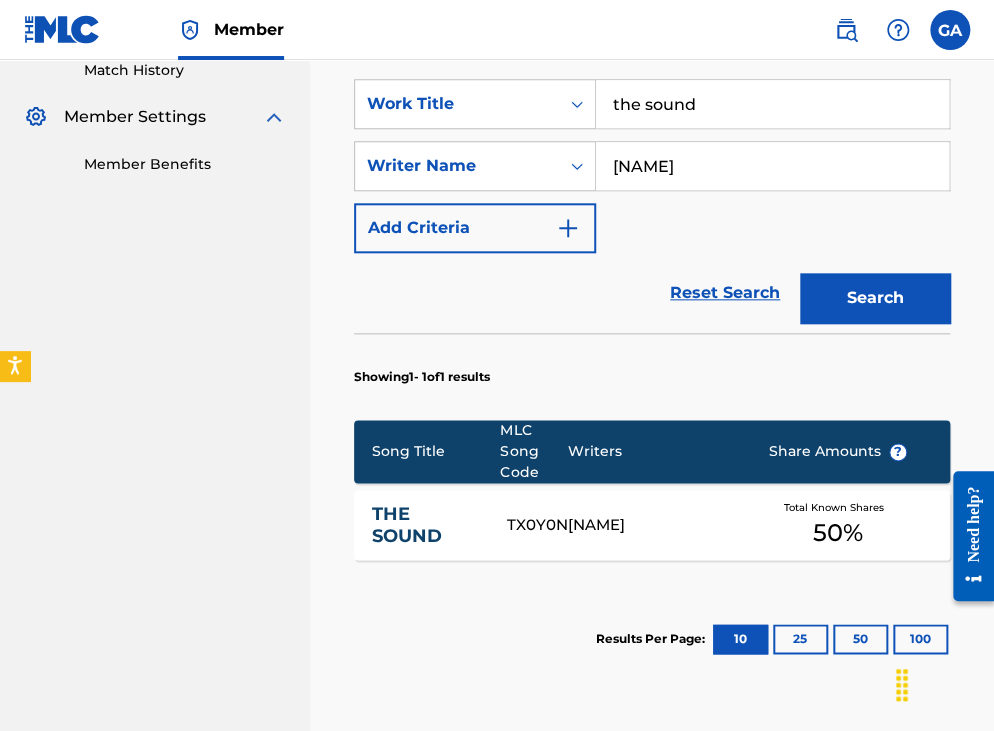 scroll, scrollTop: 563, scrollLeft: 0, axis: vertical 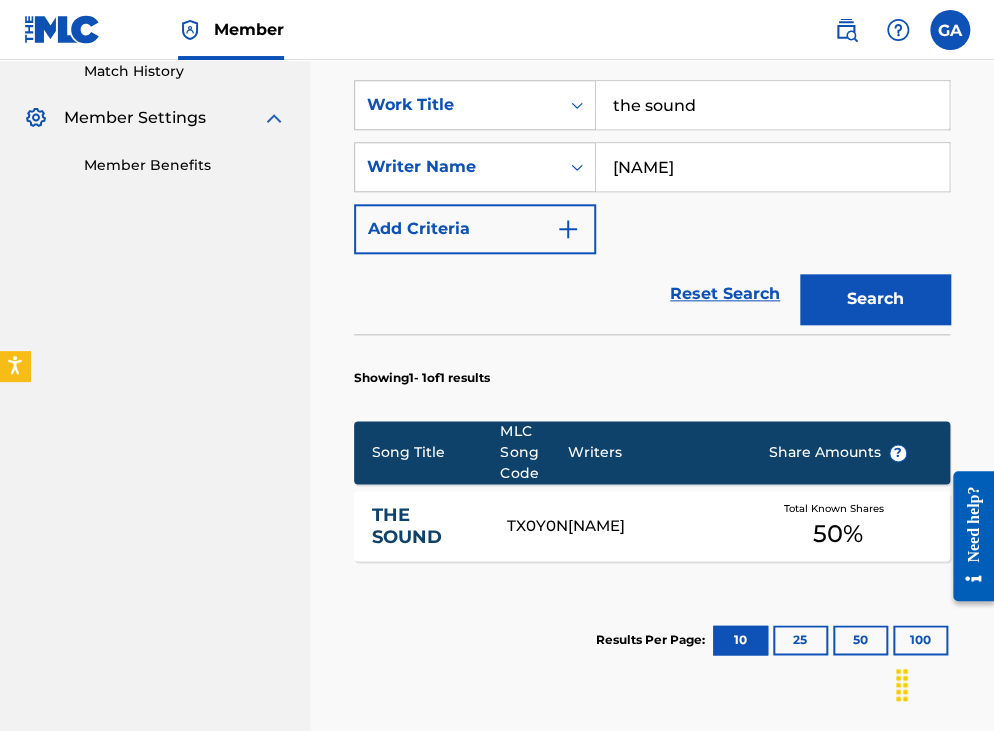 click on "[NAME]" at bounding box center (653, 526) 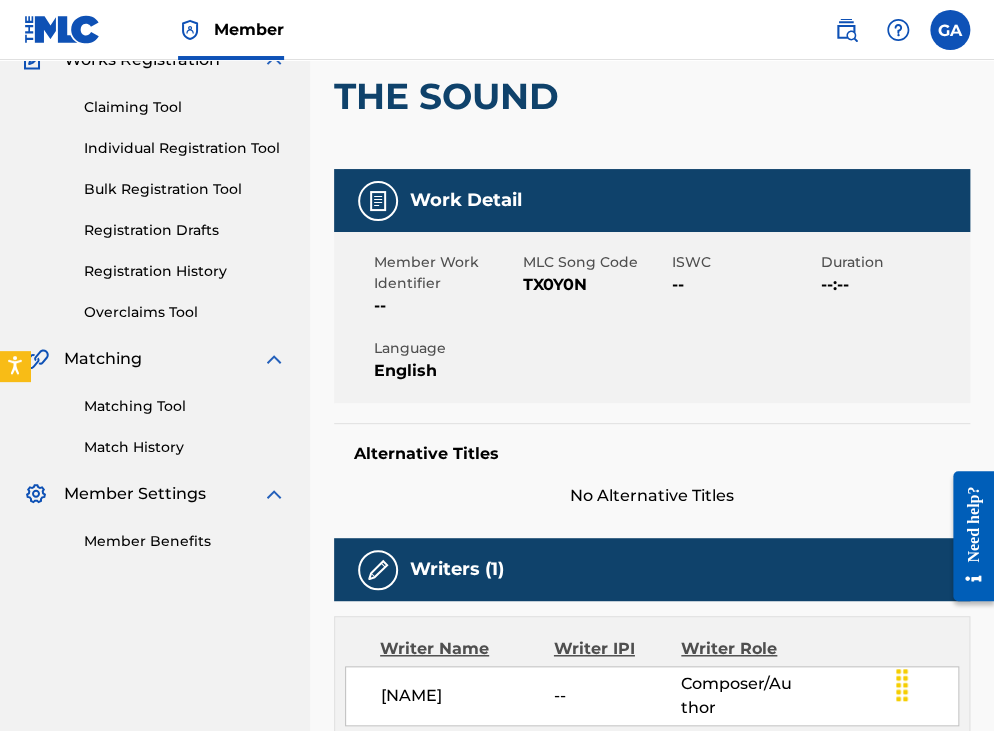 scroll, scrollTop: 0, scrollLeft: 0, axis: both 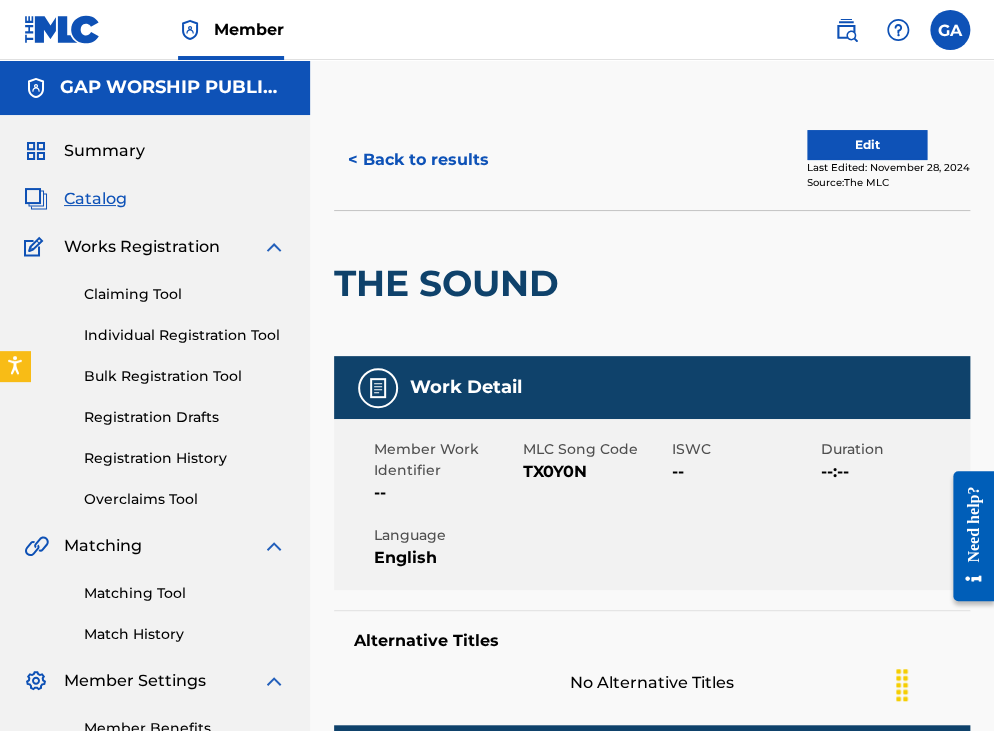click on "< Back to results" at bounding box center (418, 160) 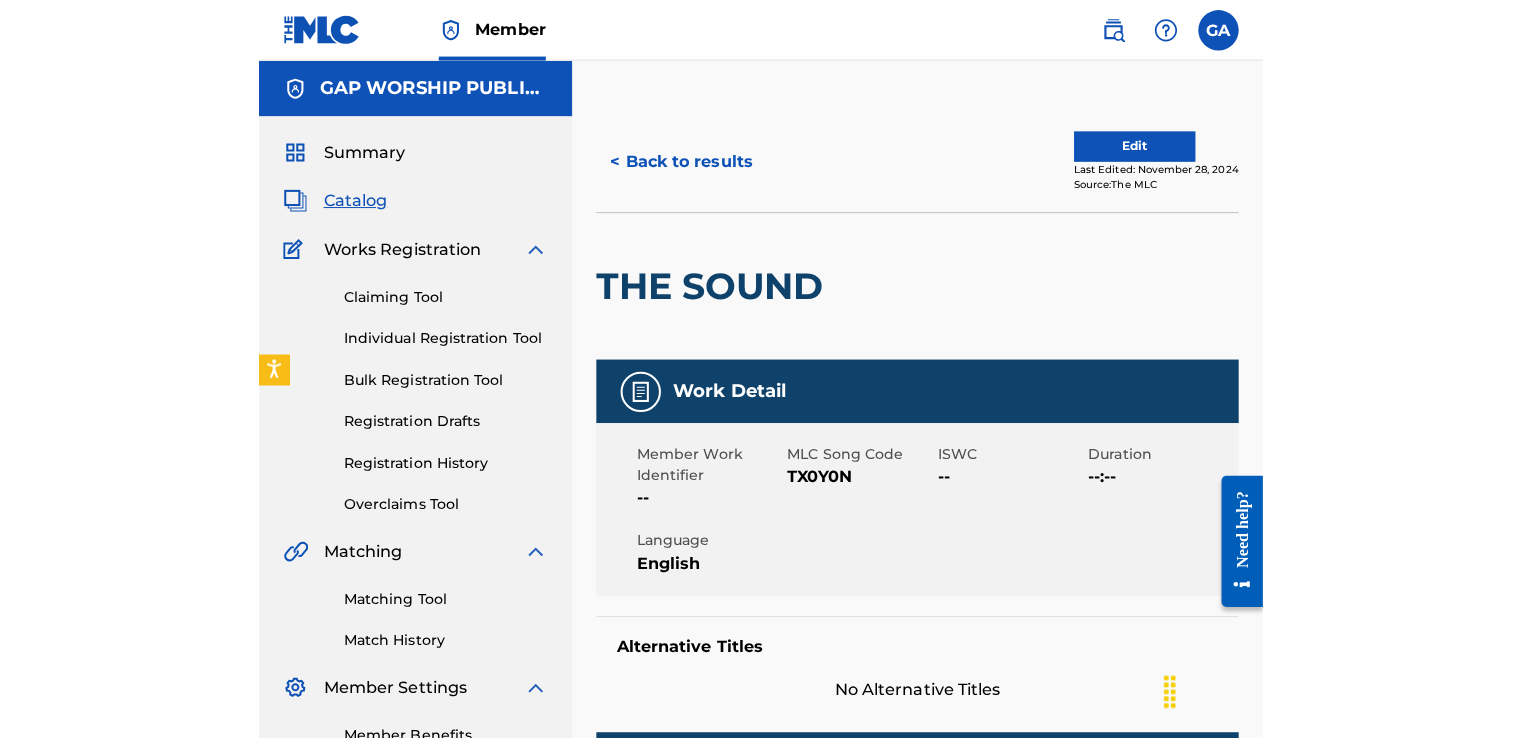 scroll, scrollTop: 286, scrollLeft: 0, axis: vertical 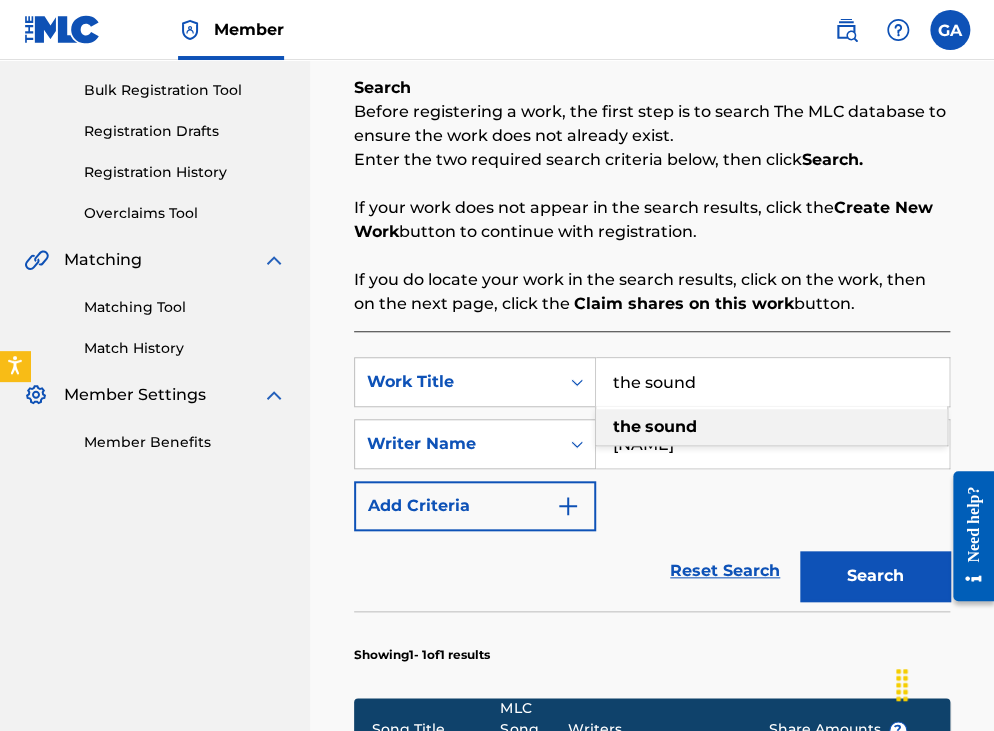 drag, startPoint x: 698, startPoint y: 392, endPoint x: 644, endPoint y: 395, distance: 54.08327 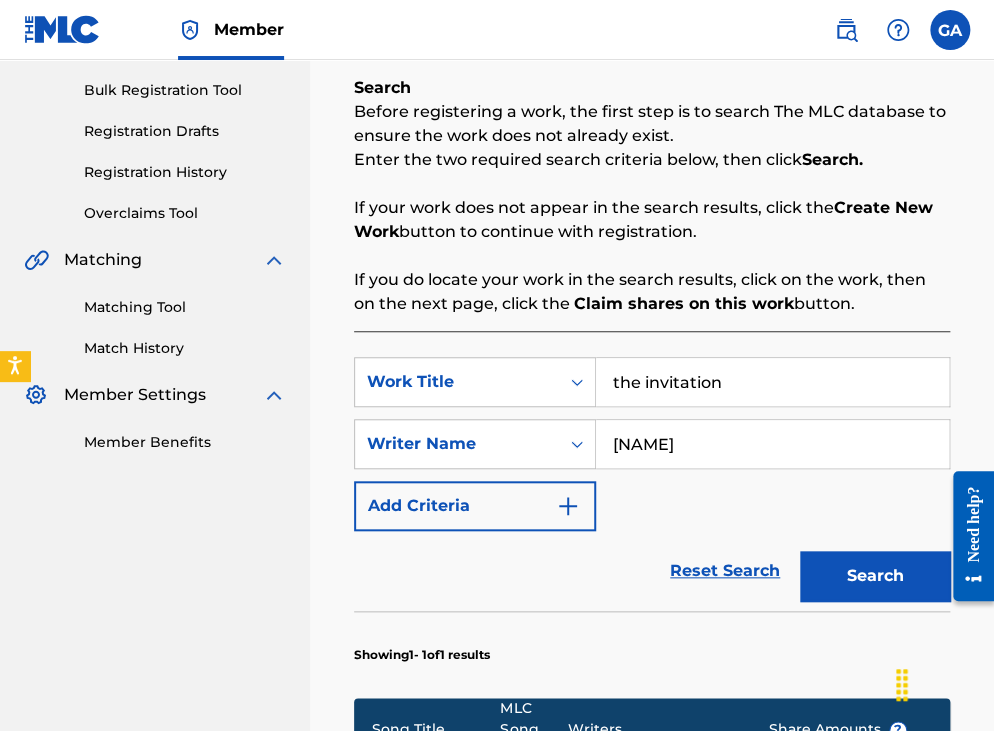 type on "the invitation" 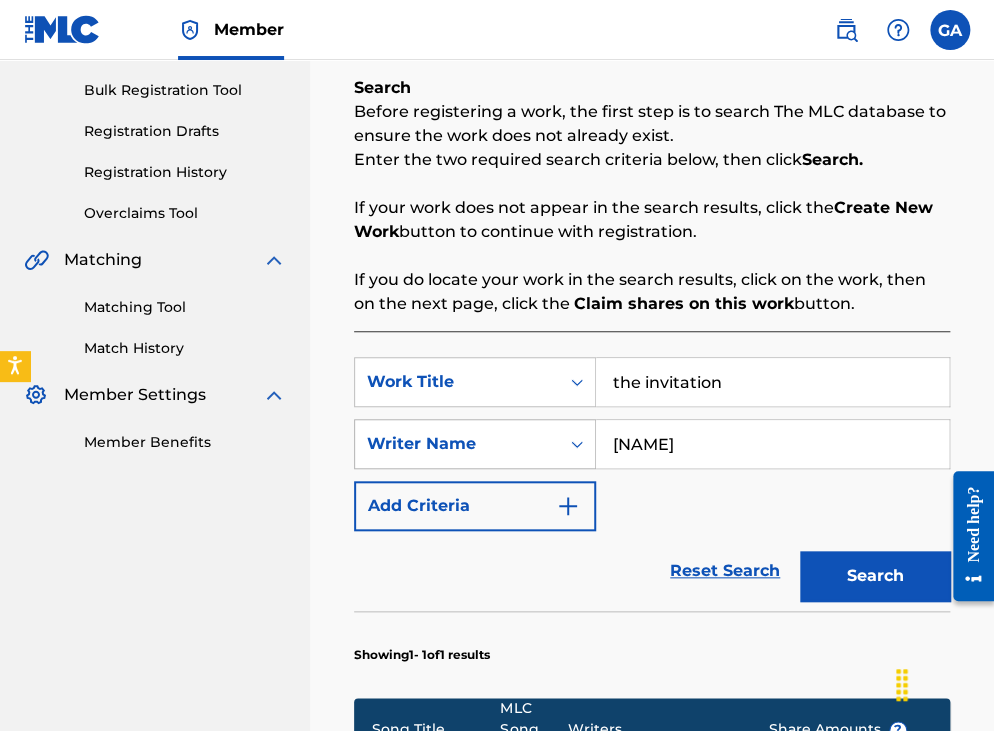 drag, startPoint x: 727, startPoint y: 440, endPoint x: 588, endPoint y: 429, distance: 139.43457 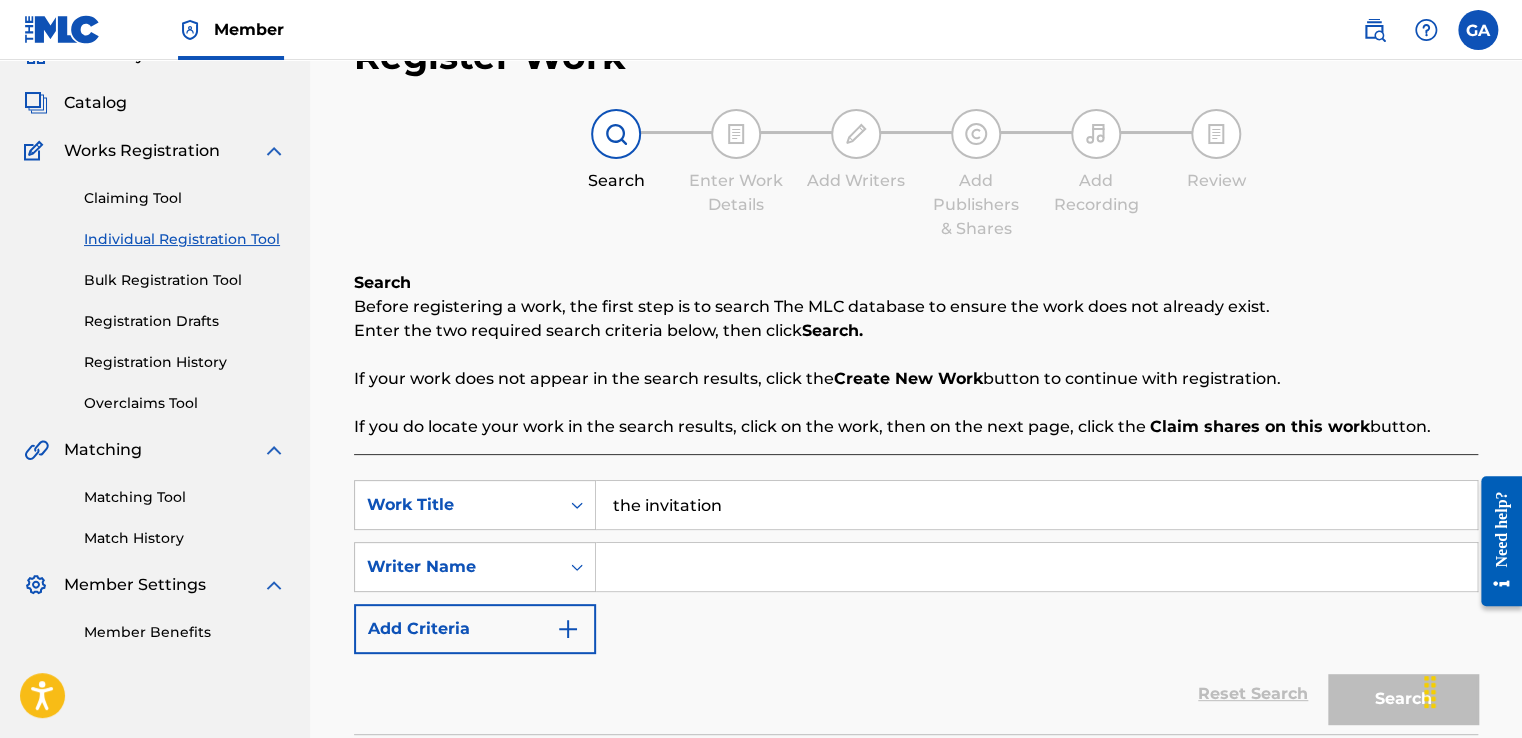scroll, scrollTop: 91, scrollLeft: 0, axis: vertical 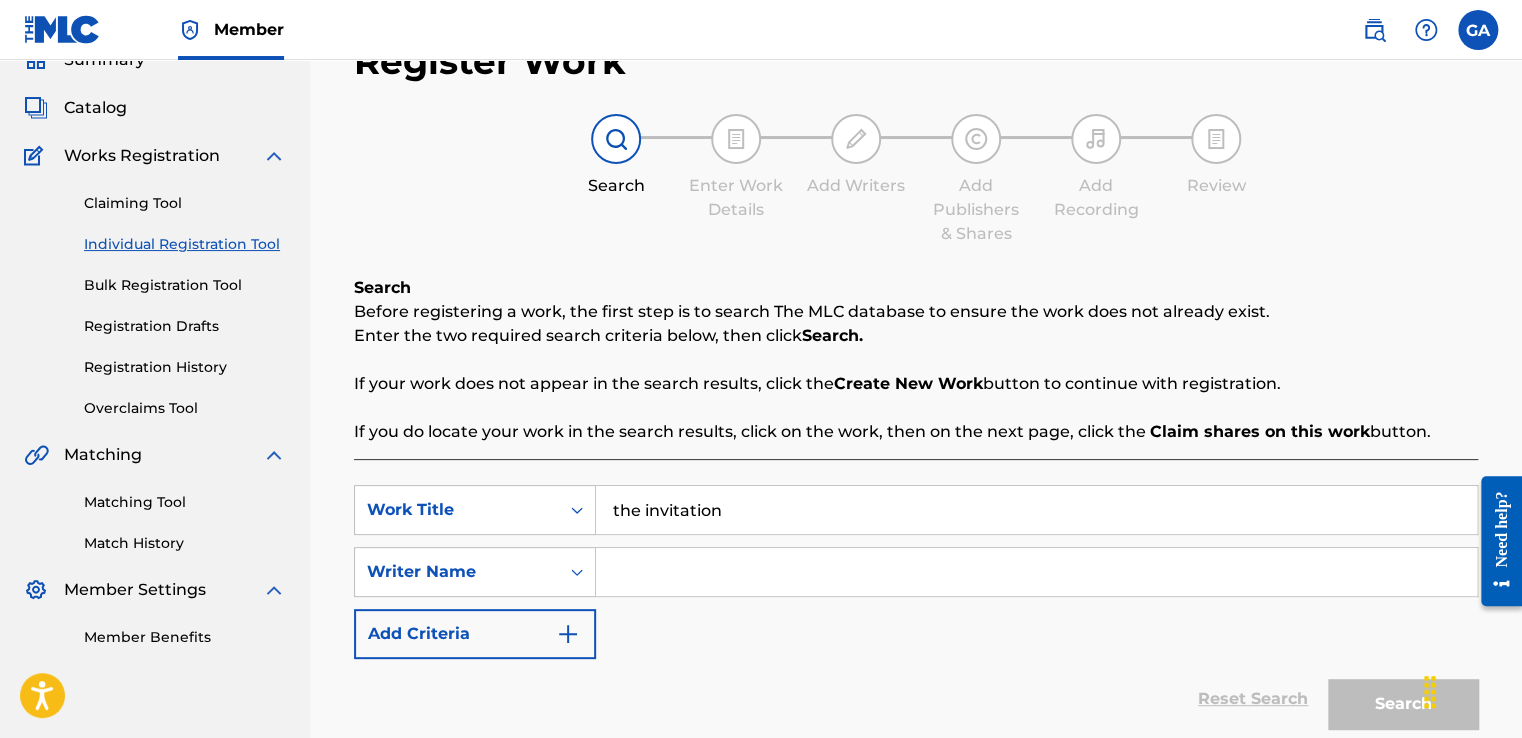 click on "Claiming Tool" at bounding box center [185, 203] 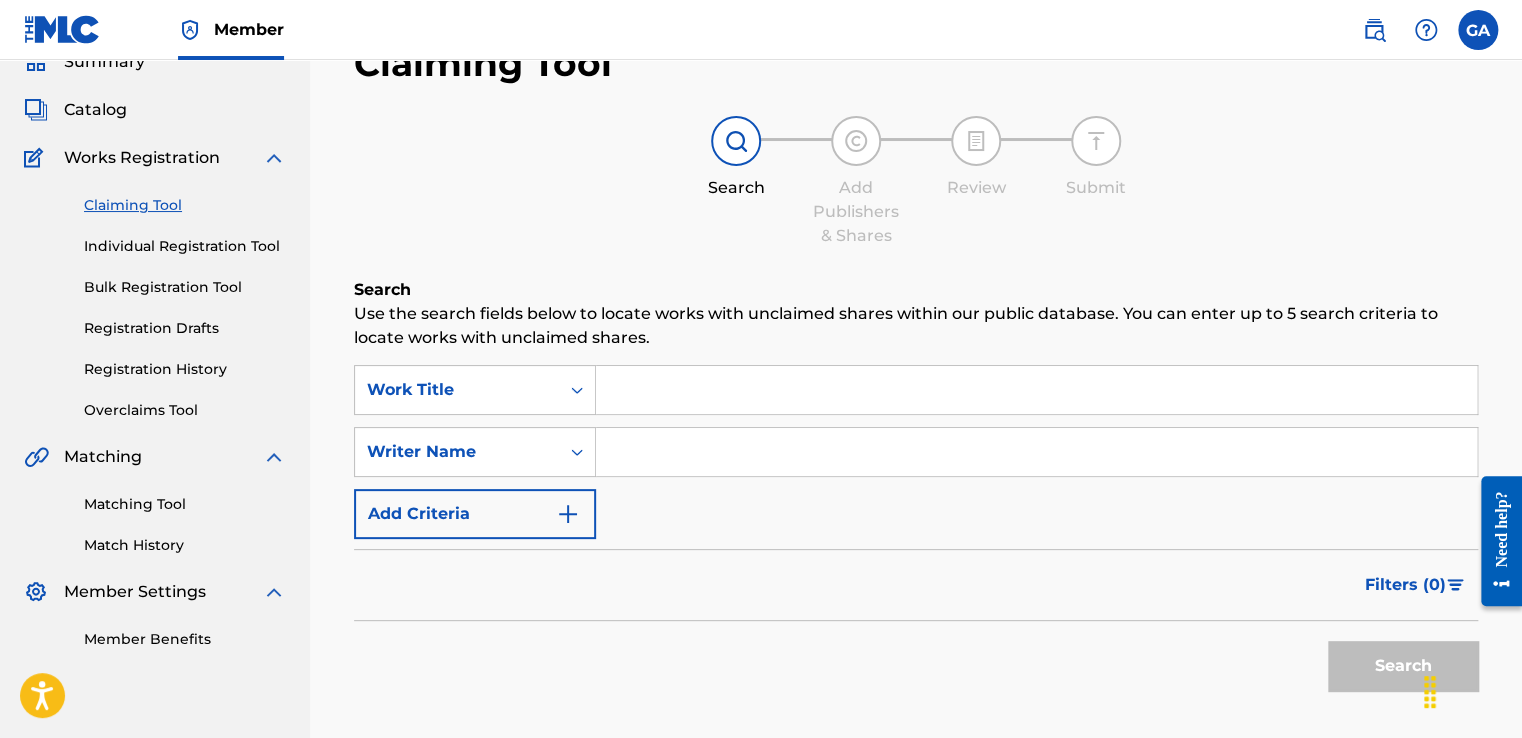 scroll, scrollTop: 87, scrollLeft: 0, axis: vertical 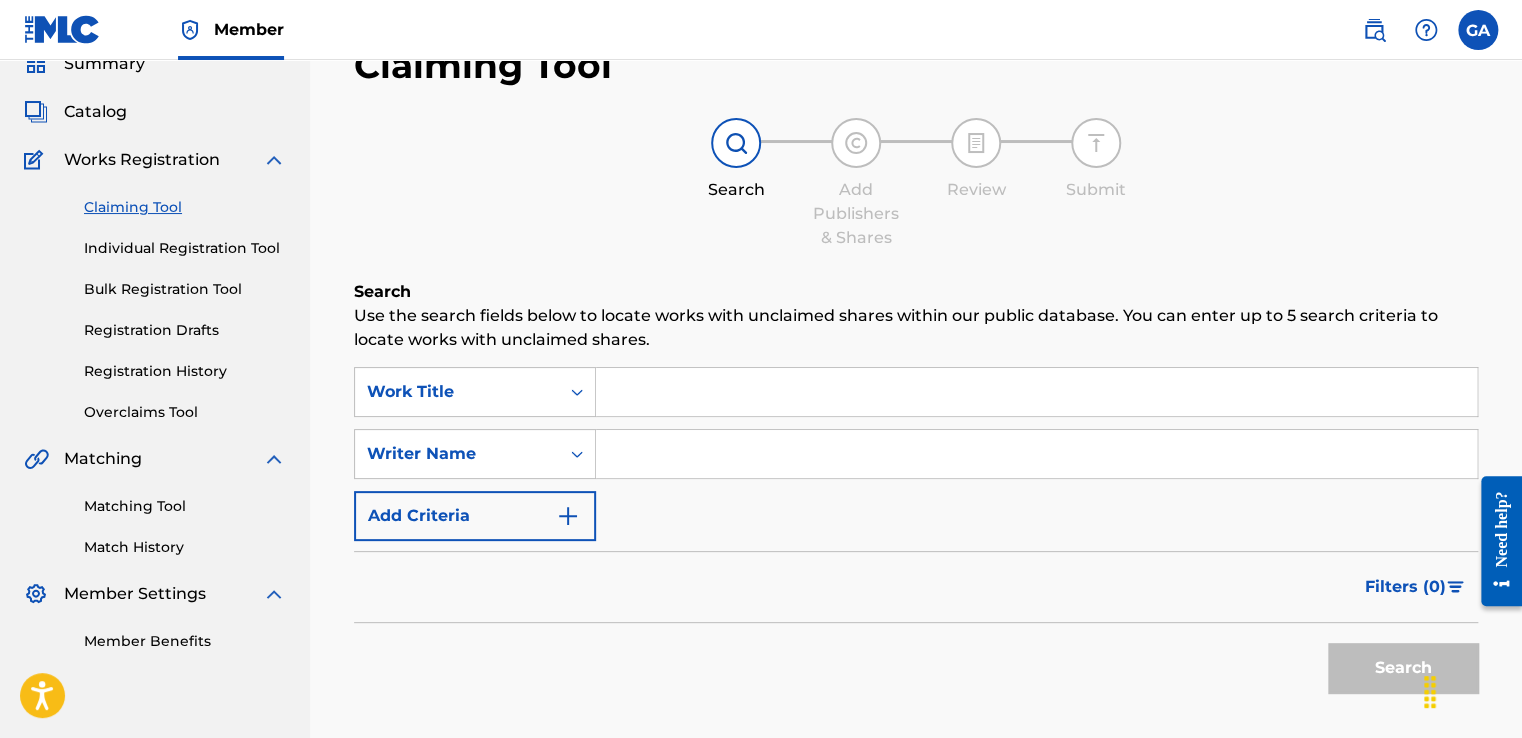 click on "Individual Registration Tool" at bounding box center [185, 248] 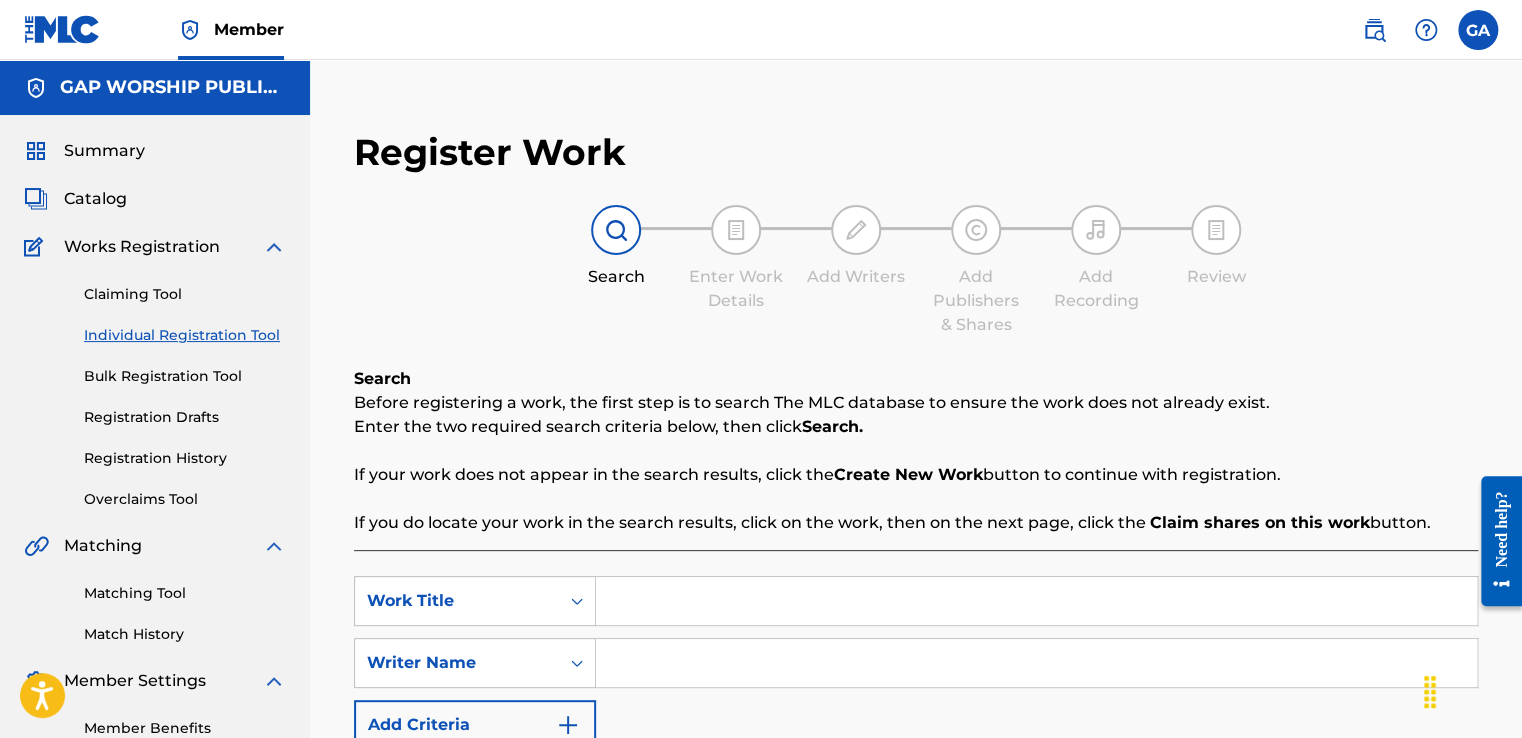 click on "Overclaims Tool" at bounding box center [185, 499] 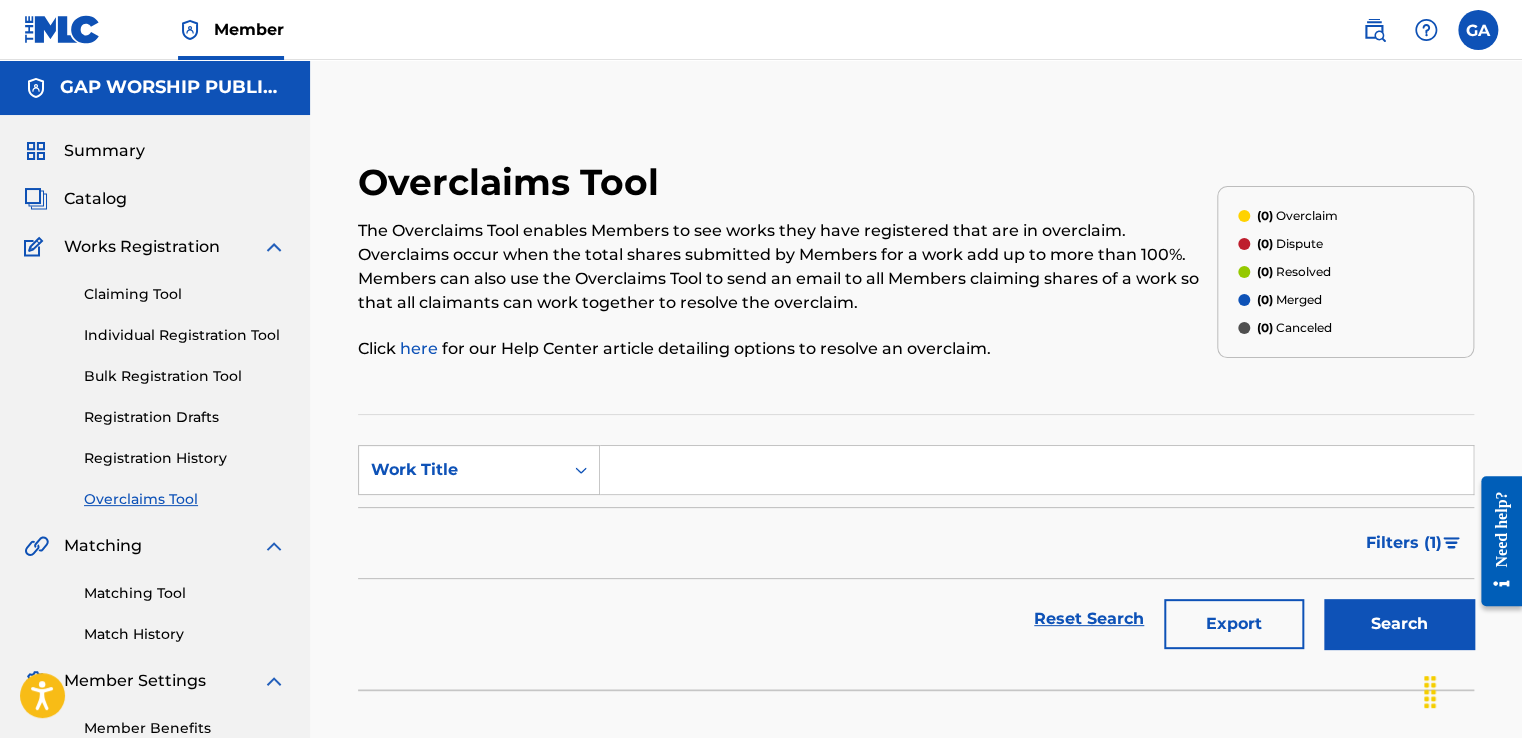 scroll, scrollTop: 120, scrollLeft: 0, axis: vertical 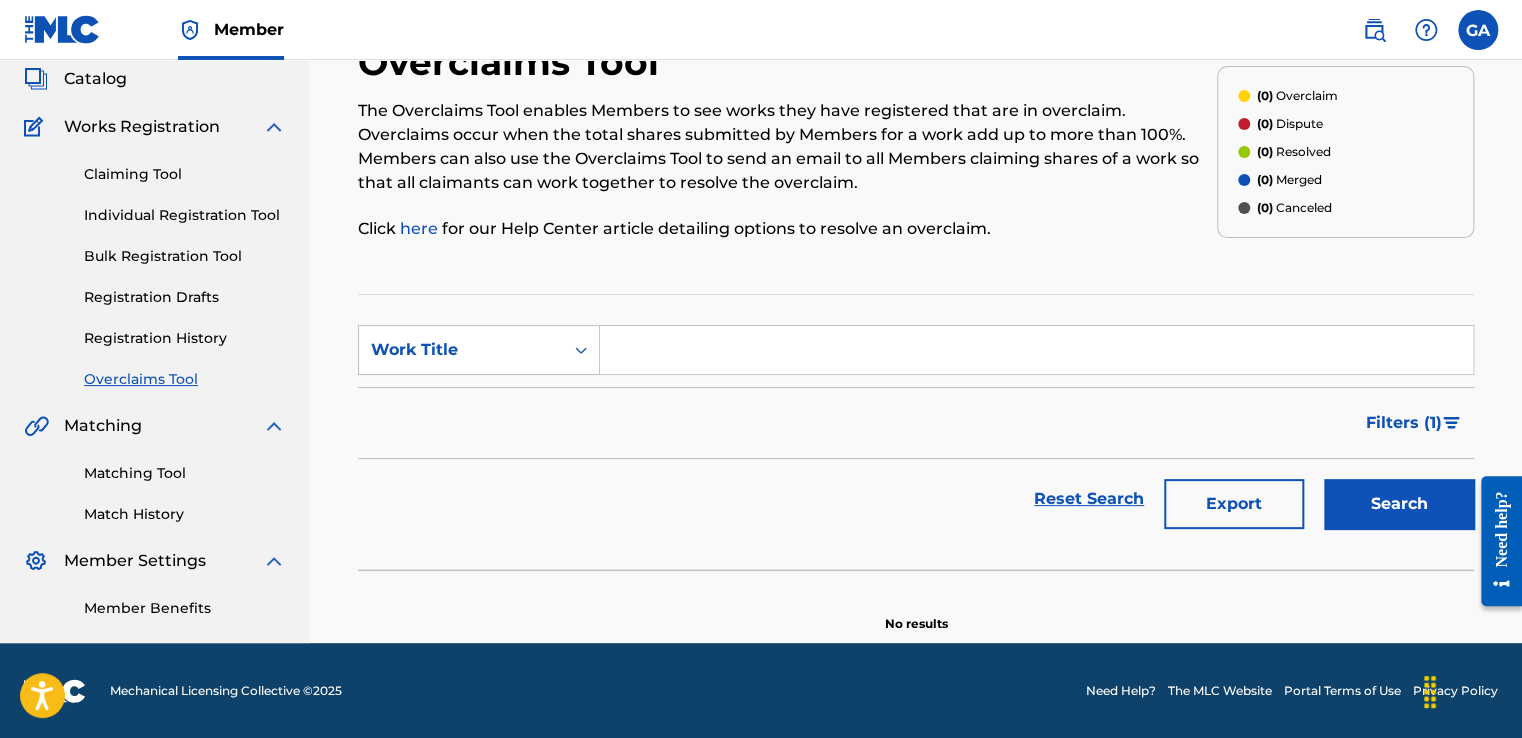 click on "Registration History" at bounding box center (185, 338) 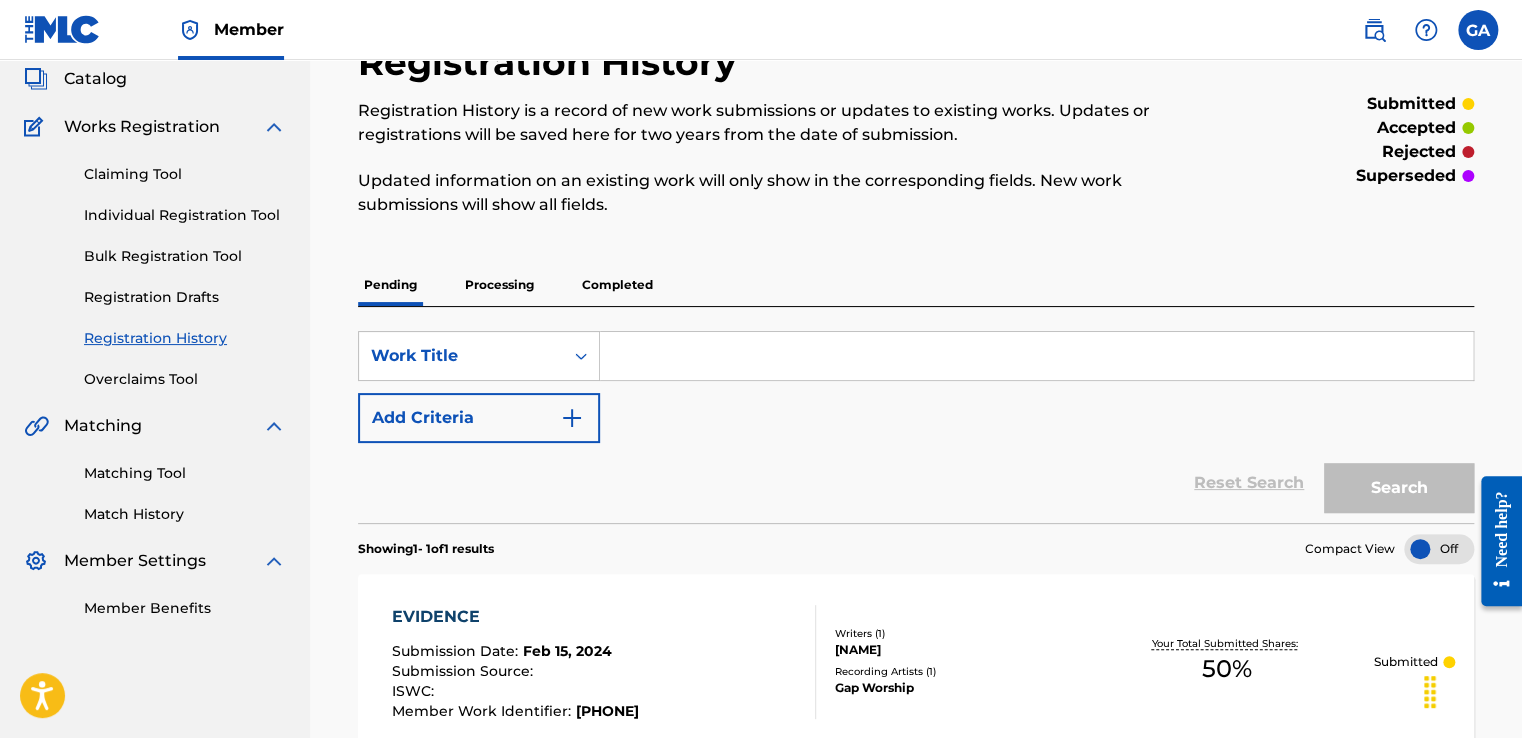 scroll, scrollTop: 122, scrollLeft: 0, axis: vertical 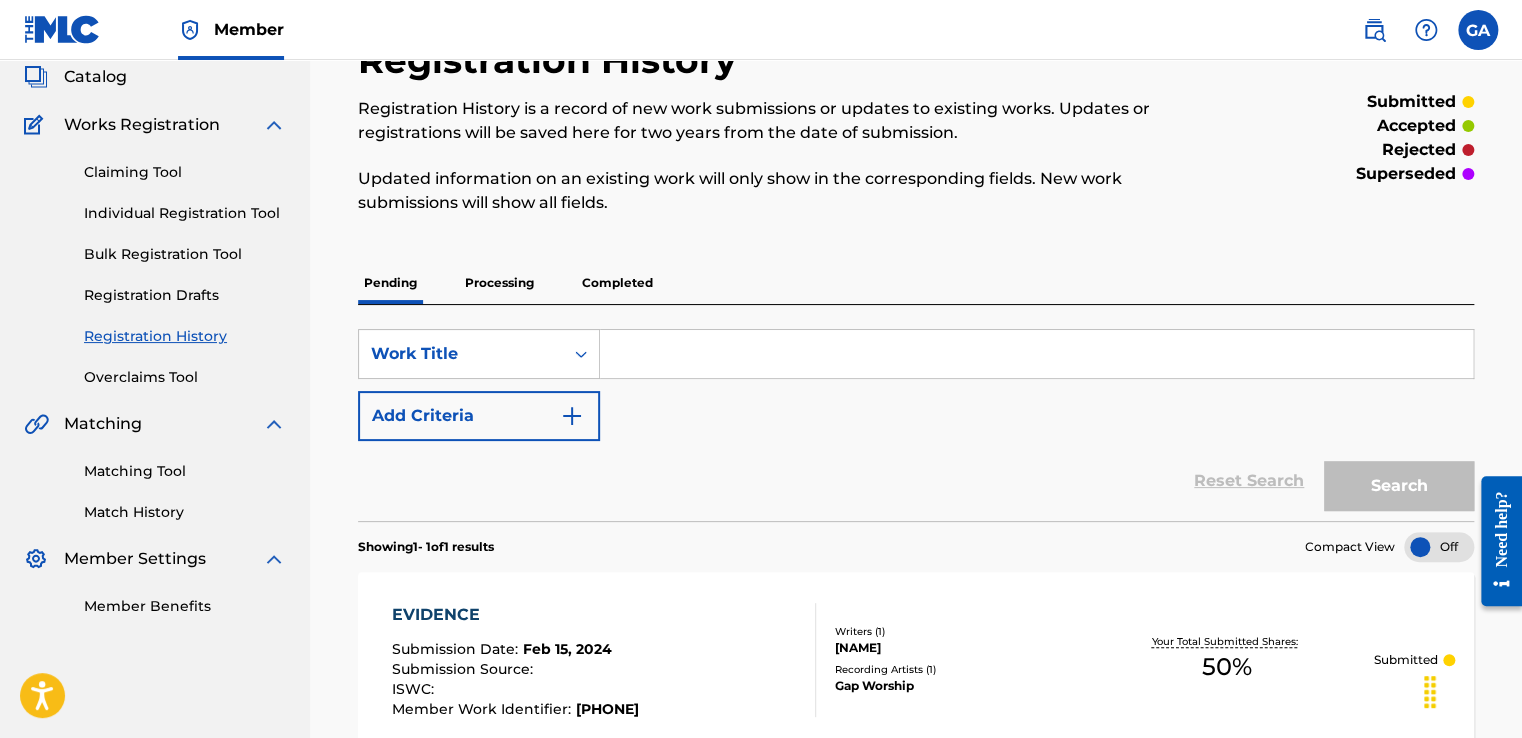 click on "Claiming Tool" at bounding box center [185, 172] 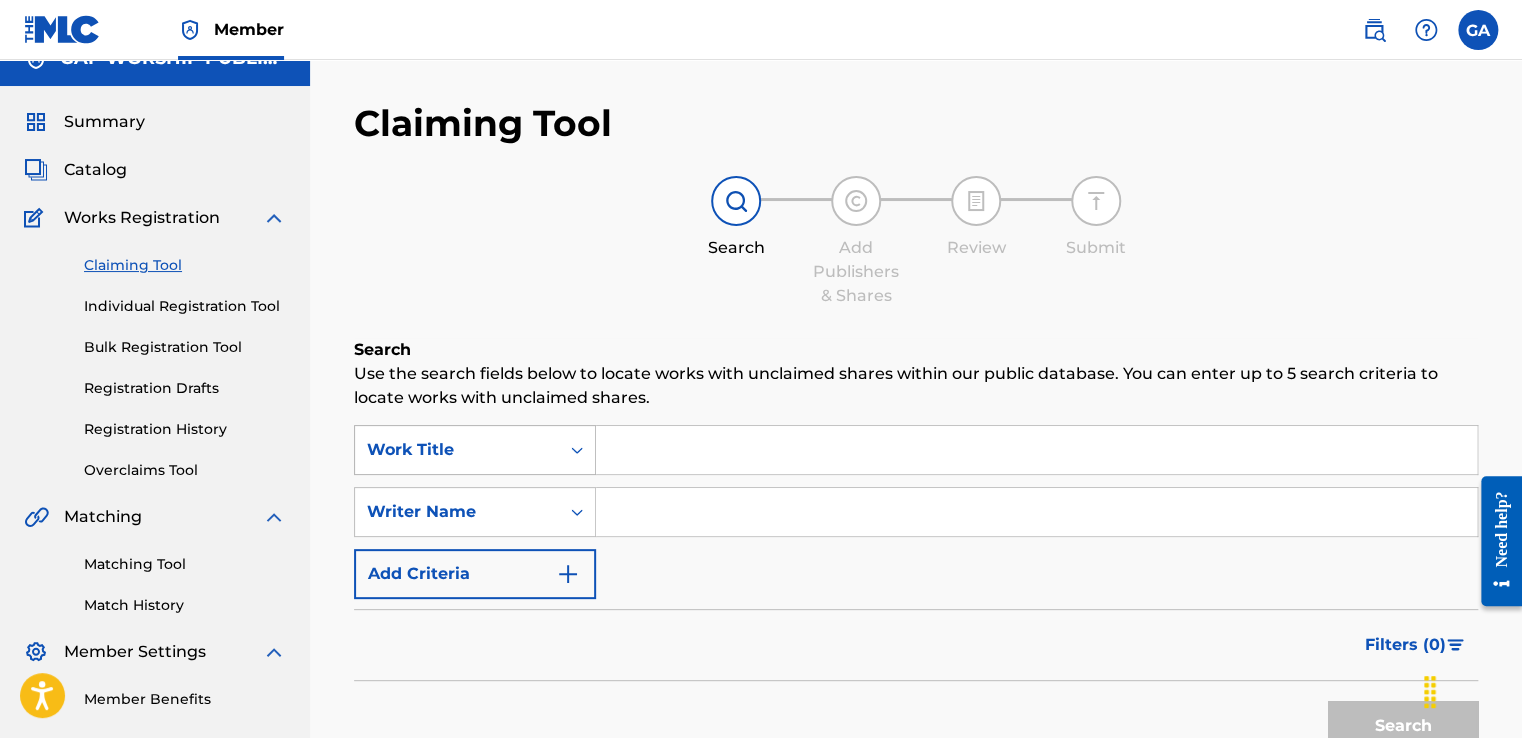 scroll, scrollTop: 28, scrollLeft: 0, axis: vertical 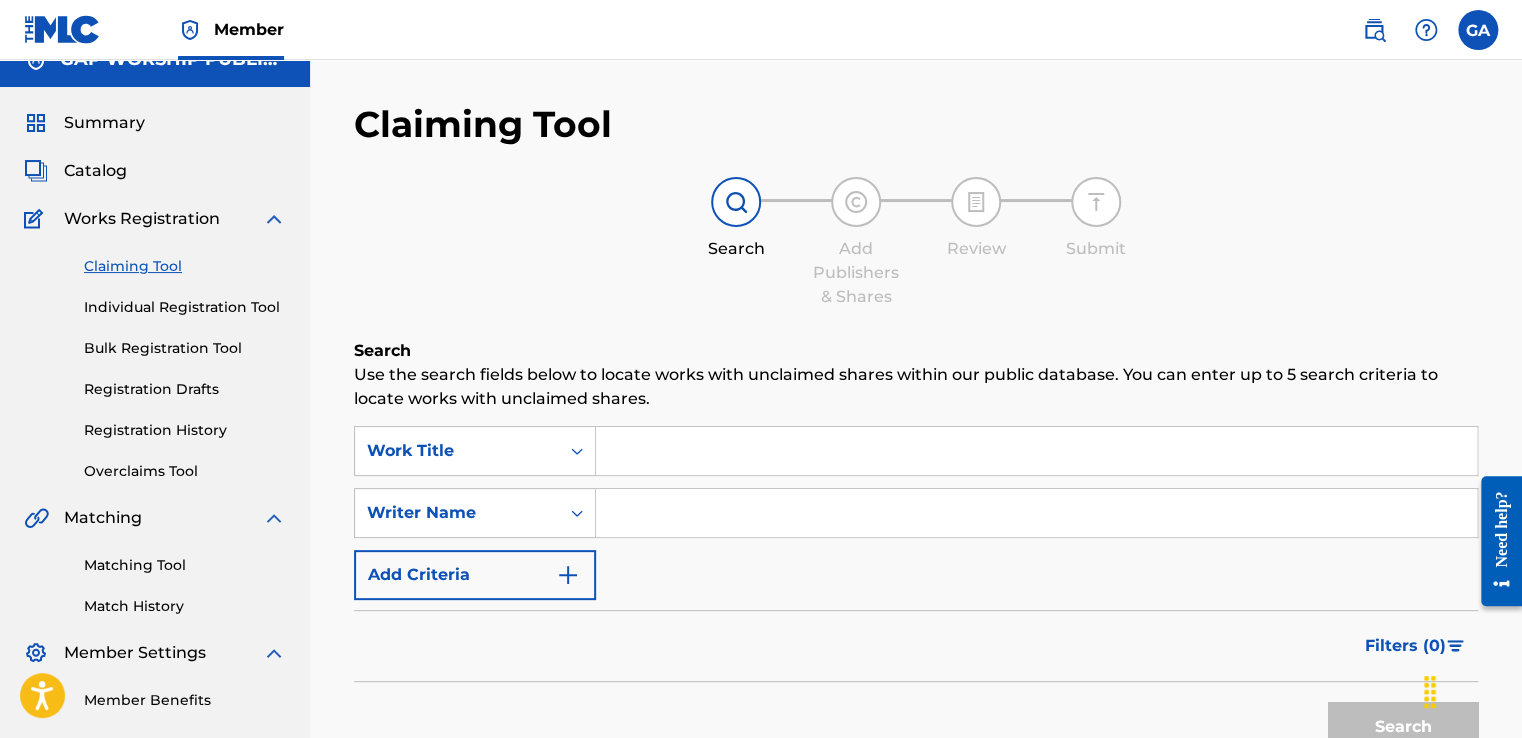 click on "Claiming Tool Individual Registration Tool Bulk Registration Tool Registration Drafts Registration History Overclaims Tool" at bounding box center [155, 356] 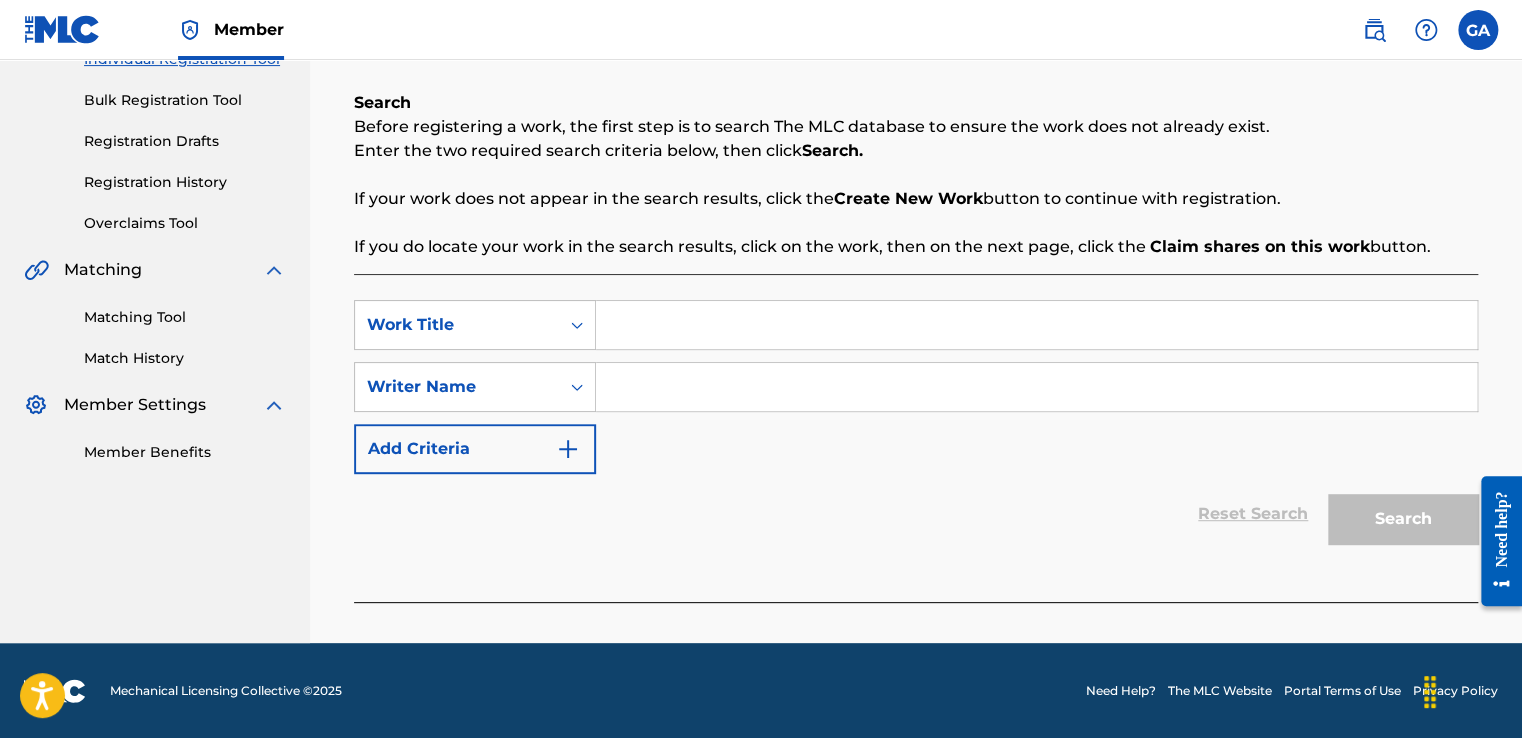 scroll, scrollTop: 0, scrollLeft: 0, axis: both 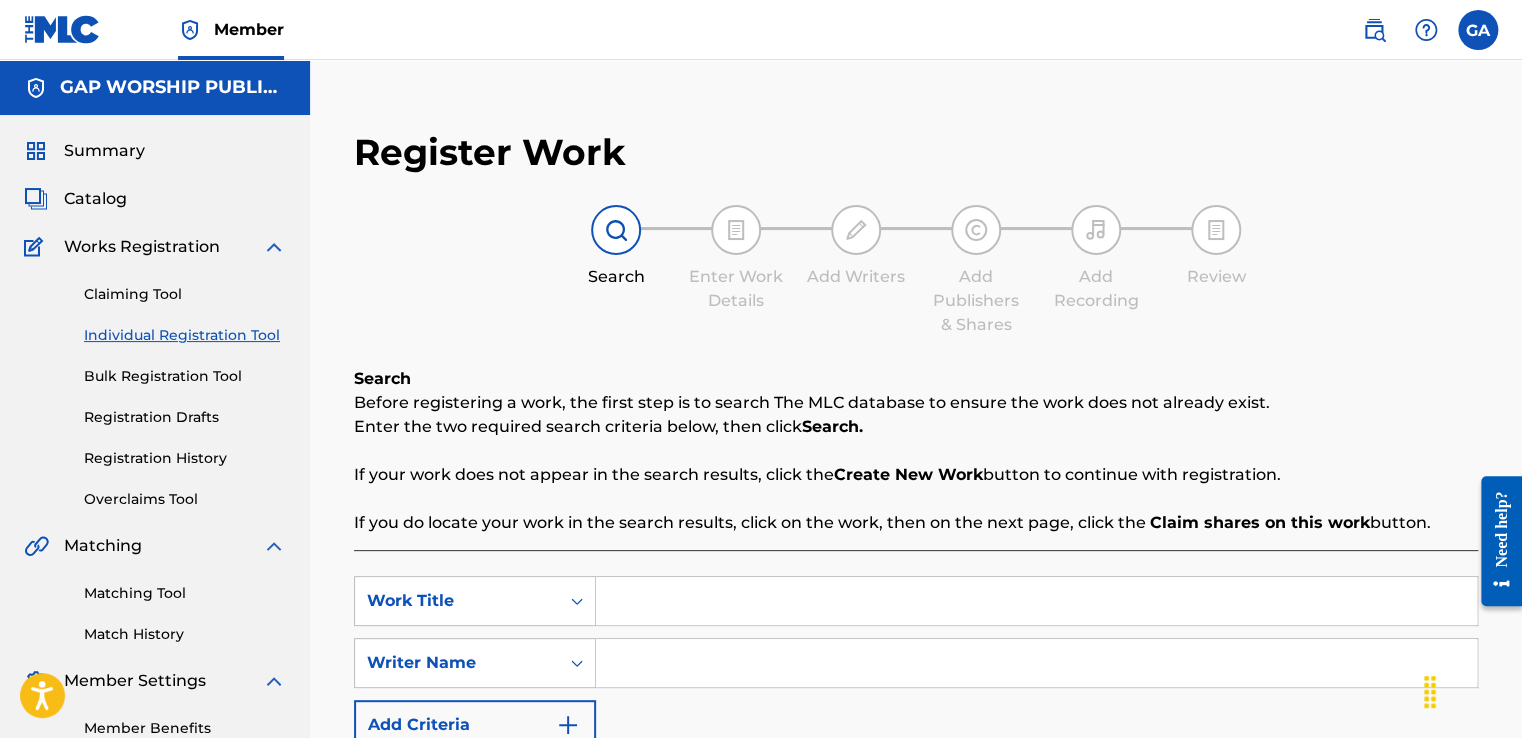 click on "Summary" at bounding box center (104, 151) 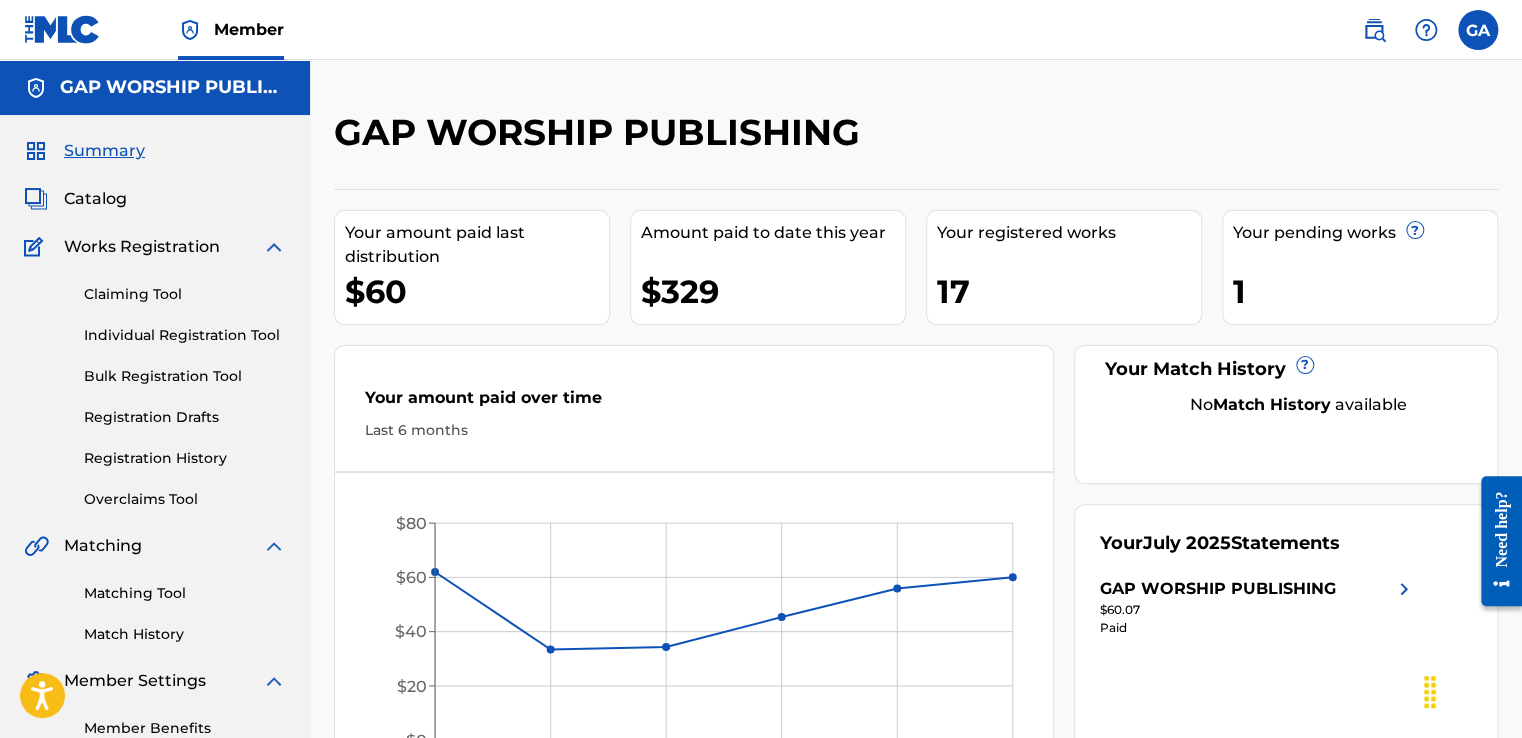 click on "Catalog" at bounding box center [95, 199] 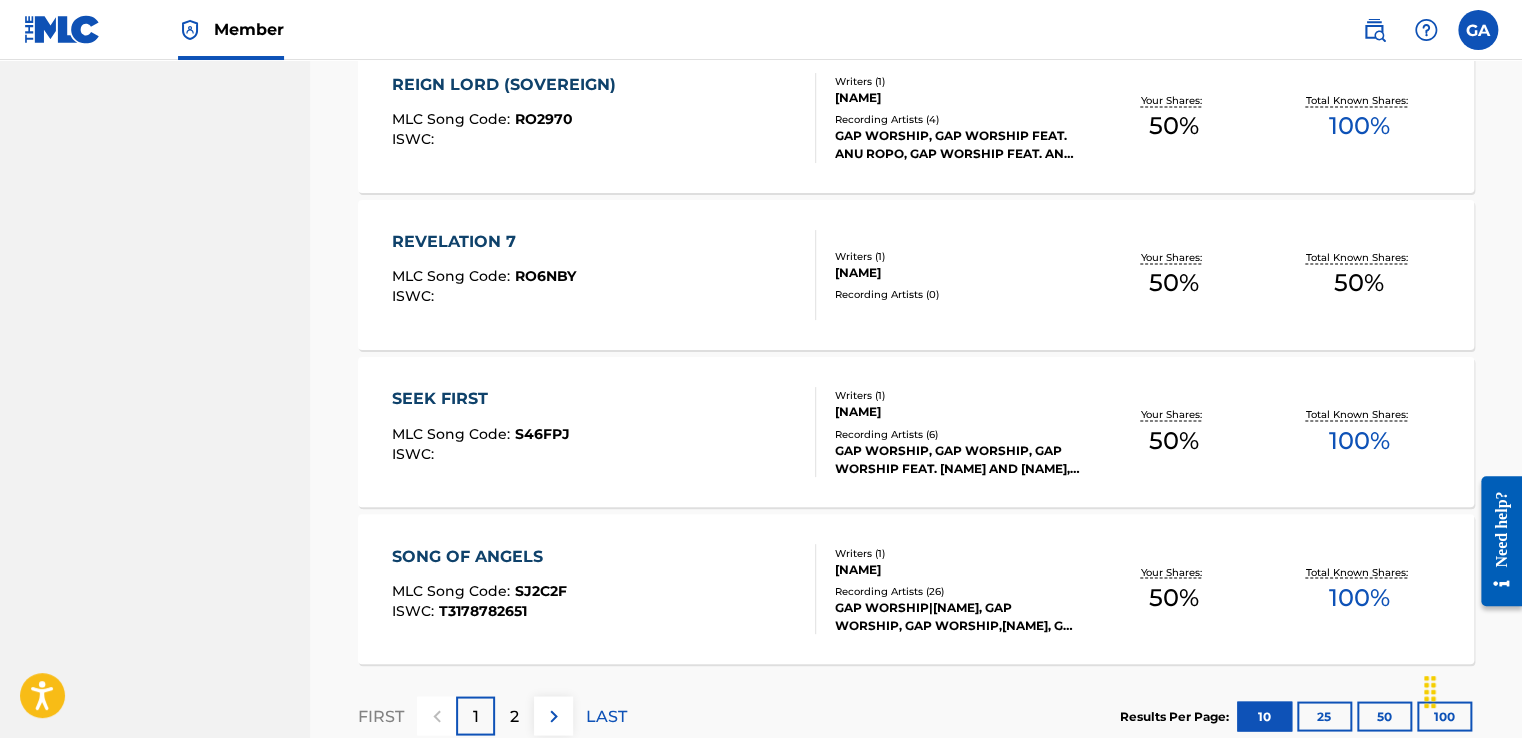 scroll, scrollTop: 1600, scrollLeft: 0, axis: vertical 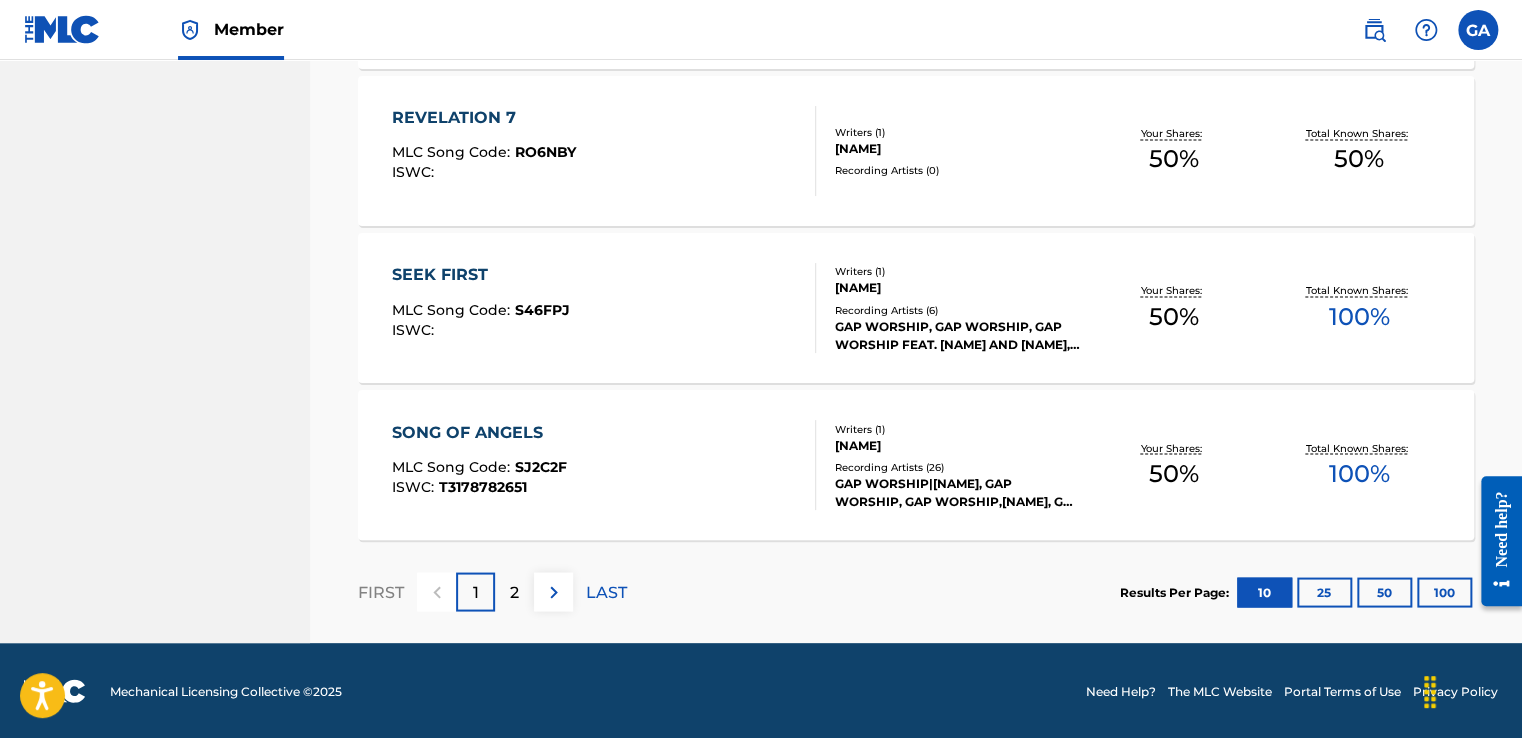 click on "2" at bounding box center [514, 592] 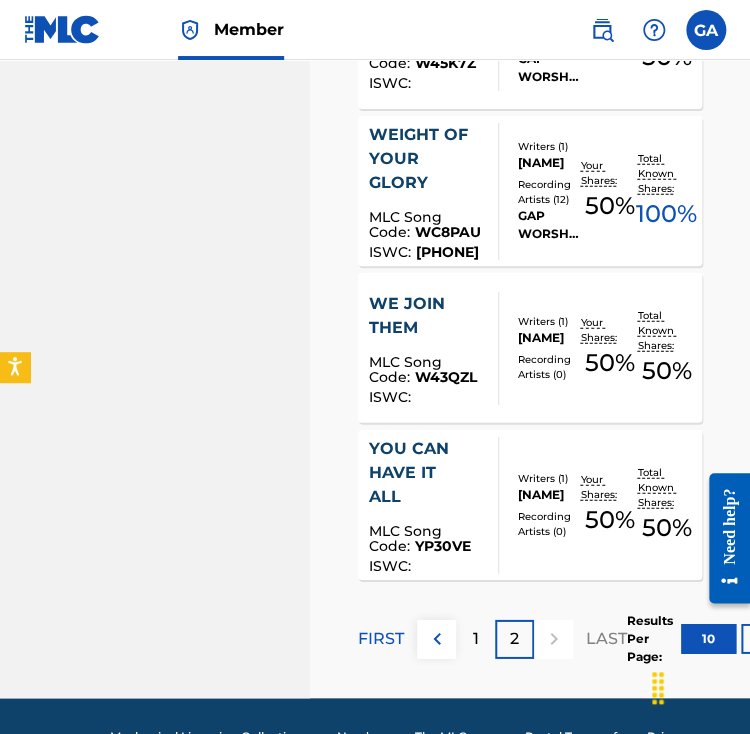 scroll, scrollTop: 1148, scrollLeft: 0, axis: vertical 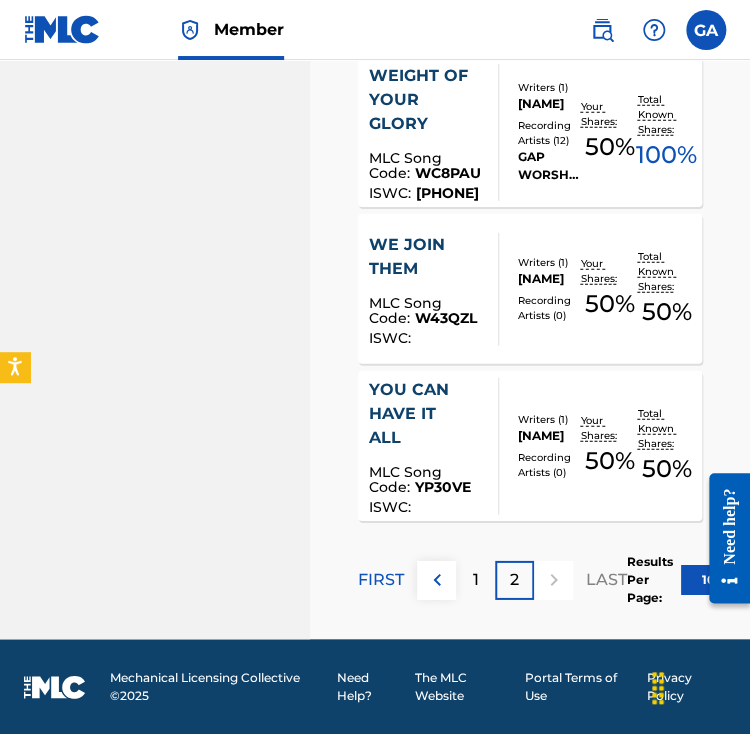 click on "1" at bounding box center (475, 580) 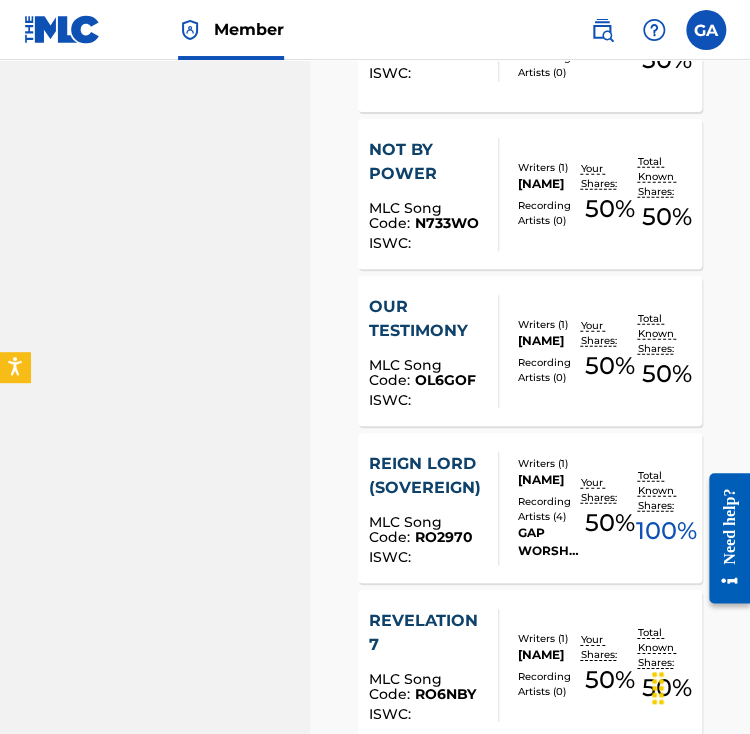 scroll, scrollTop: 1083, scrollLeft: 0, axis: vertical 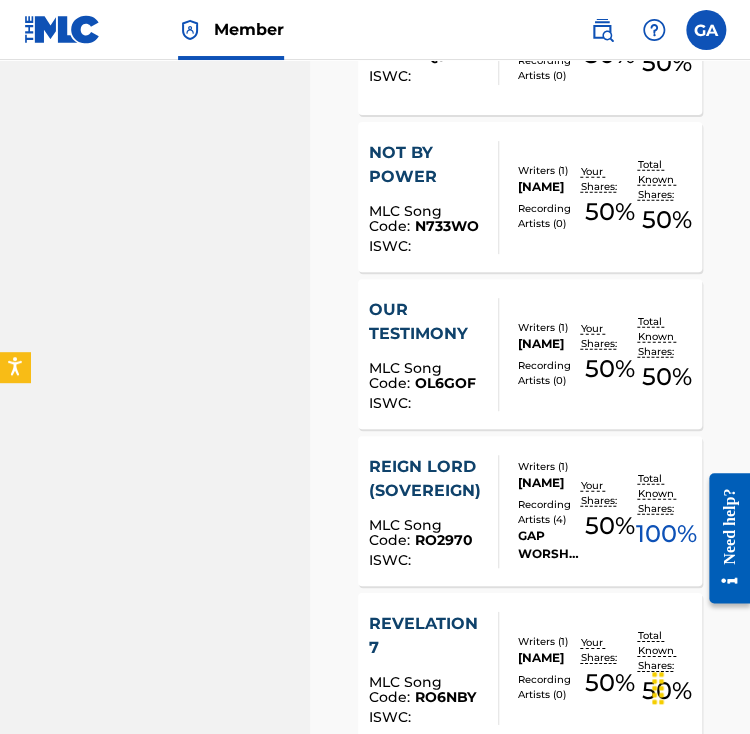 click on "OUR TESTIMONY" at bounding box center [425, 322] 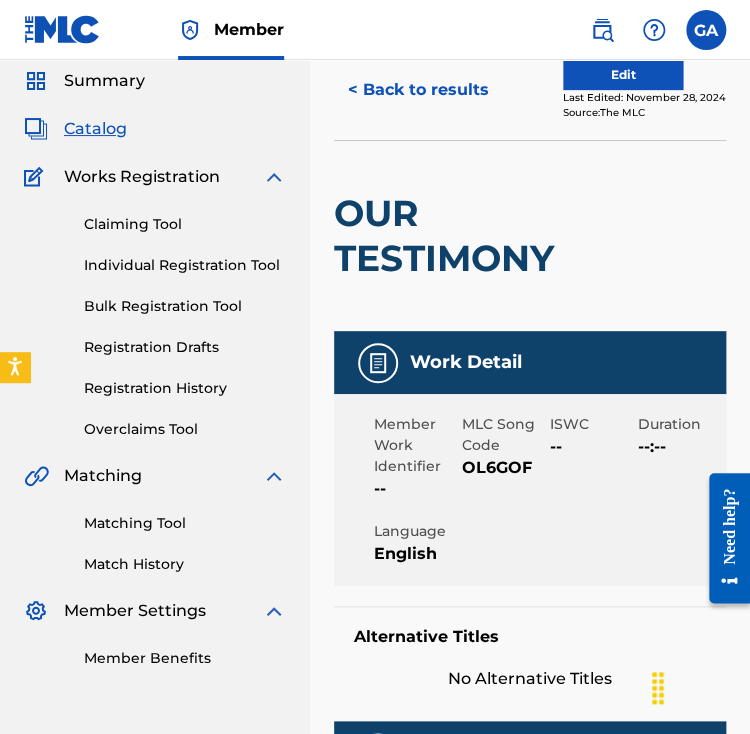 scroll, scrollTop: 0, scrollLeft: 0, axis: both 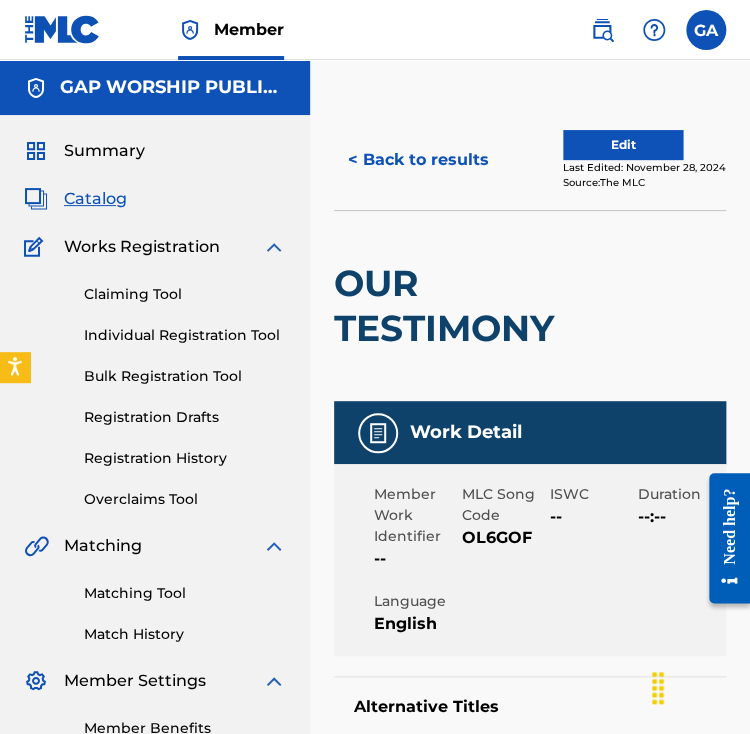 click on "< Back to results" at bounding box center (418, 160) 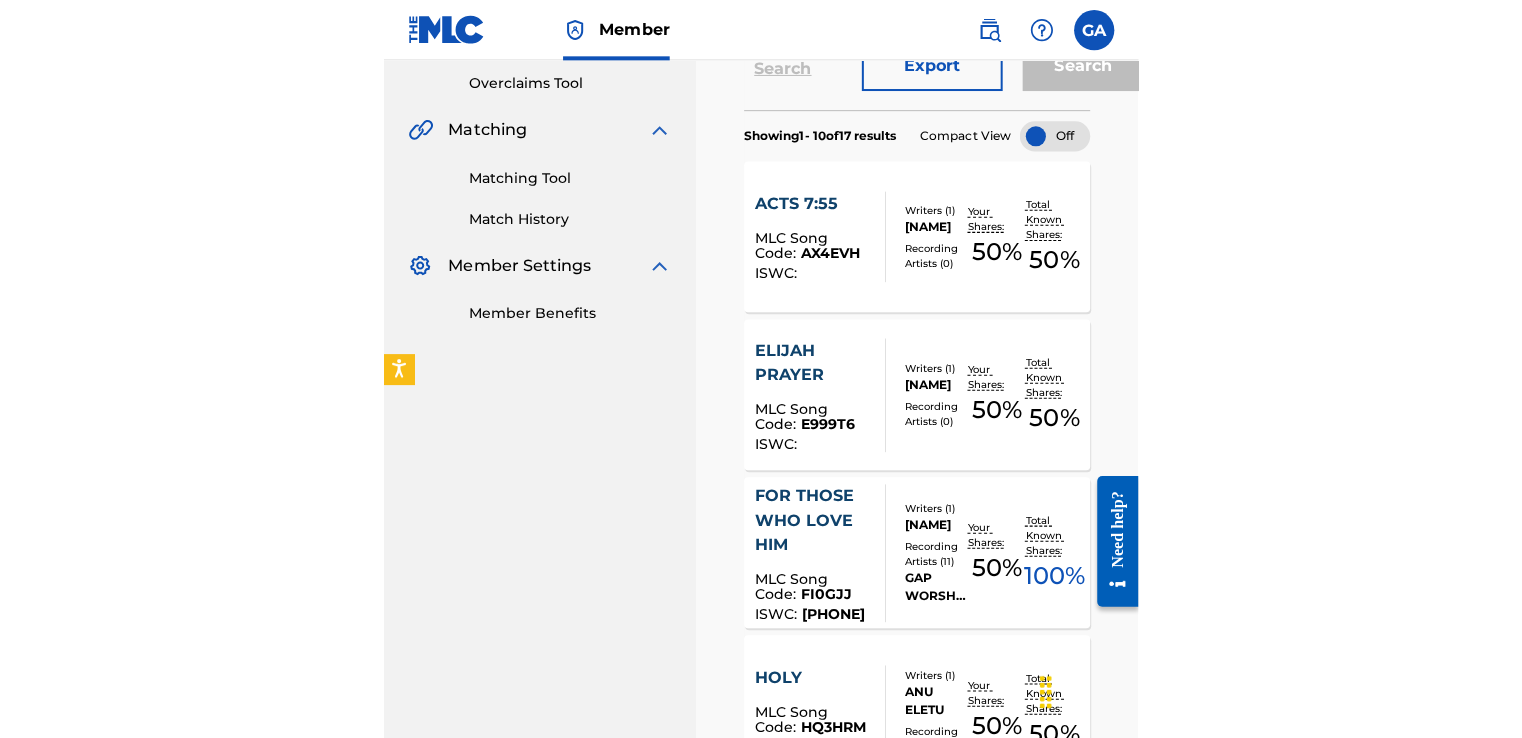 scroll, scrollTop: 415, scrollLeft: 0, axis: vertical 